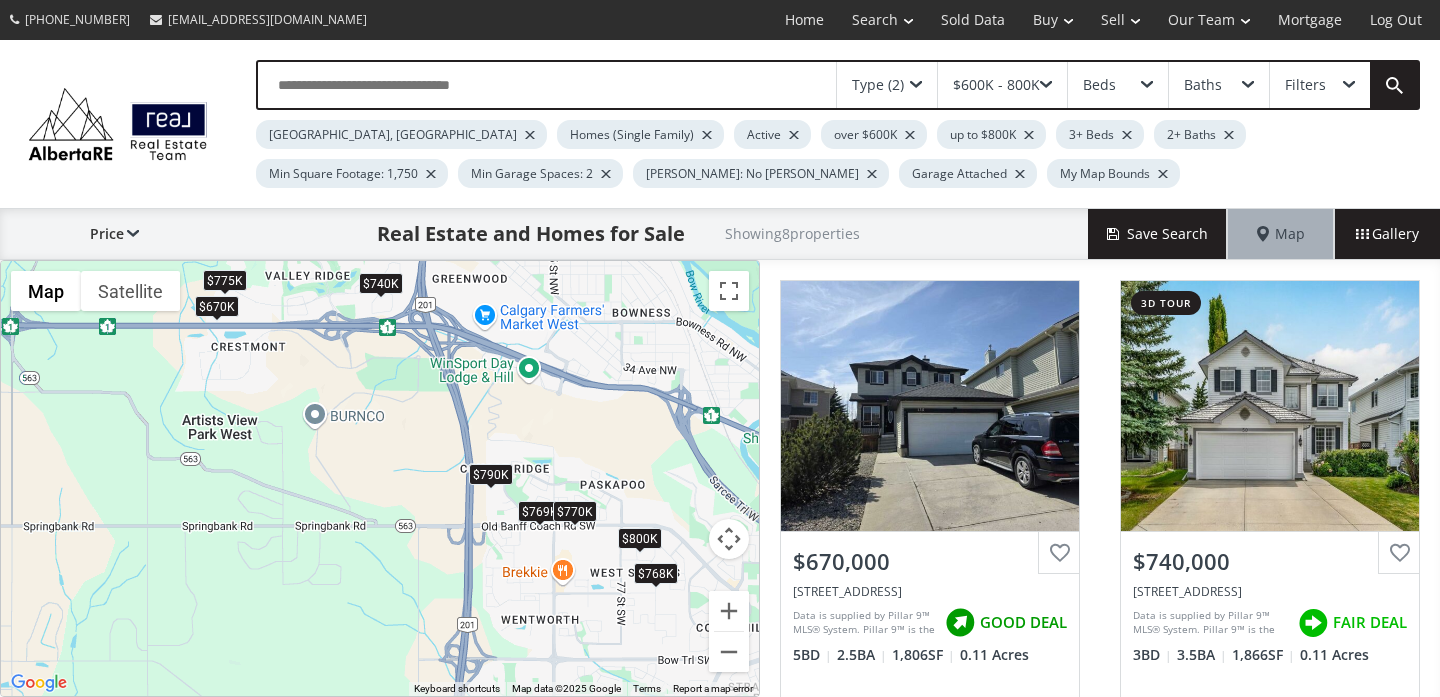 scroll, scrollTop: 0, scrollLeft: 0, axis: both 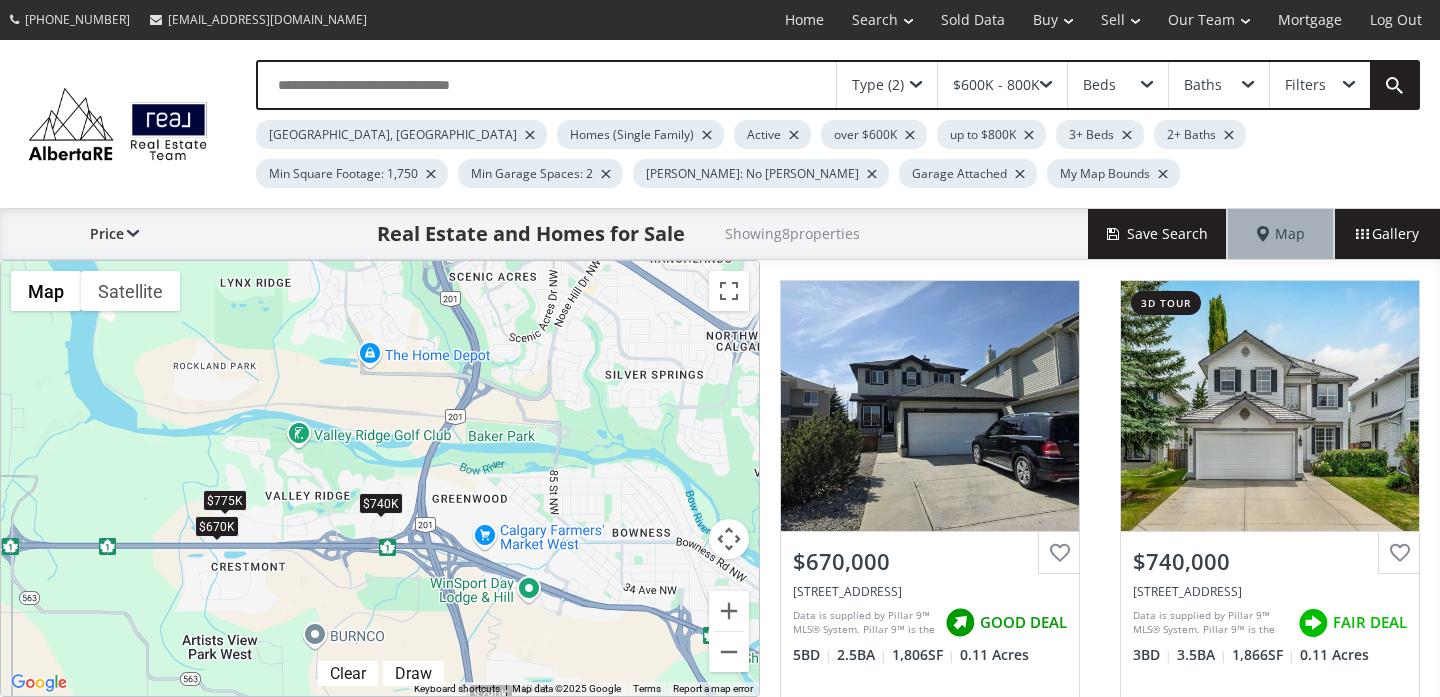 drag, startPoint x: 620, startPoint y: 376, endPoint x: 620, endPoint y: 599, distance: 223 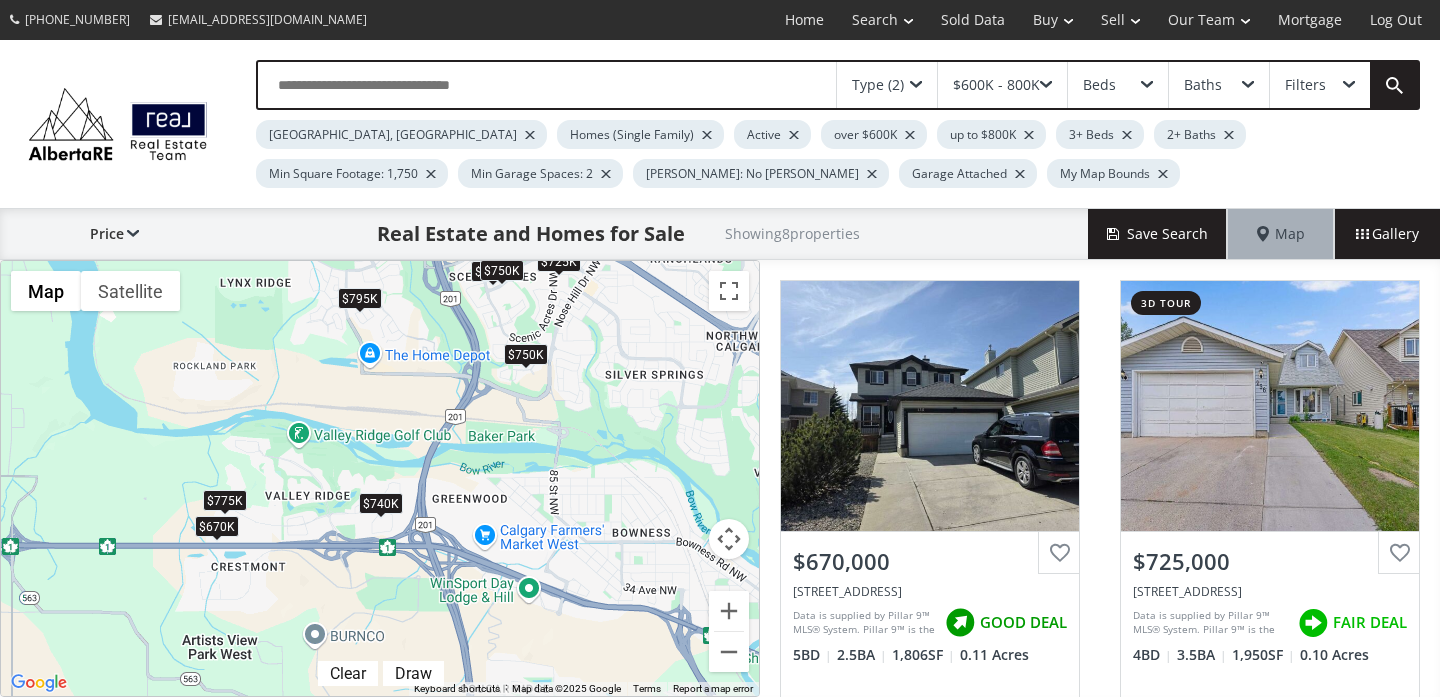 click on "$750K" at bounding box center (526, 354) 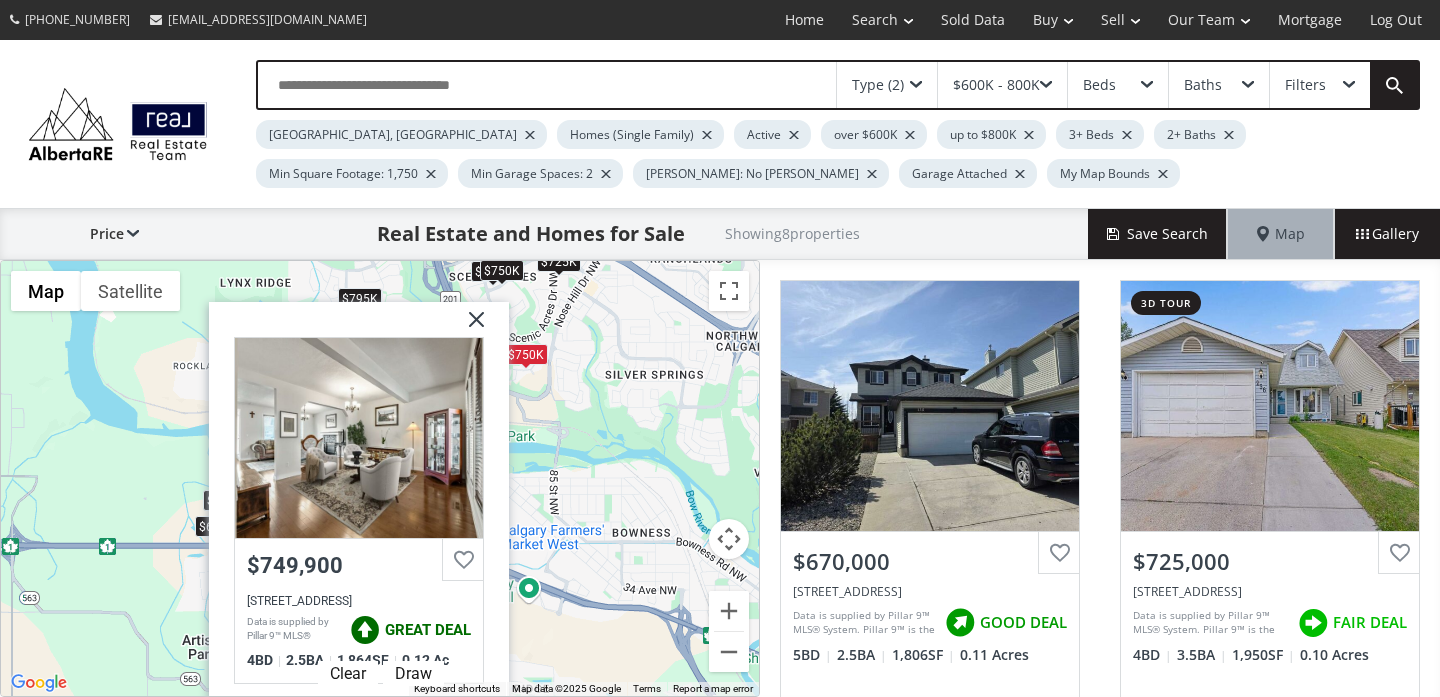 click at bounding box center (469, 327) 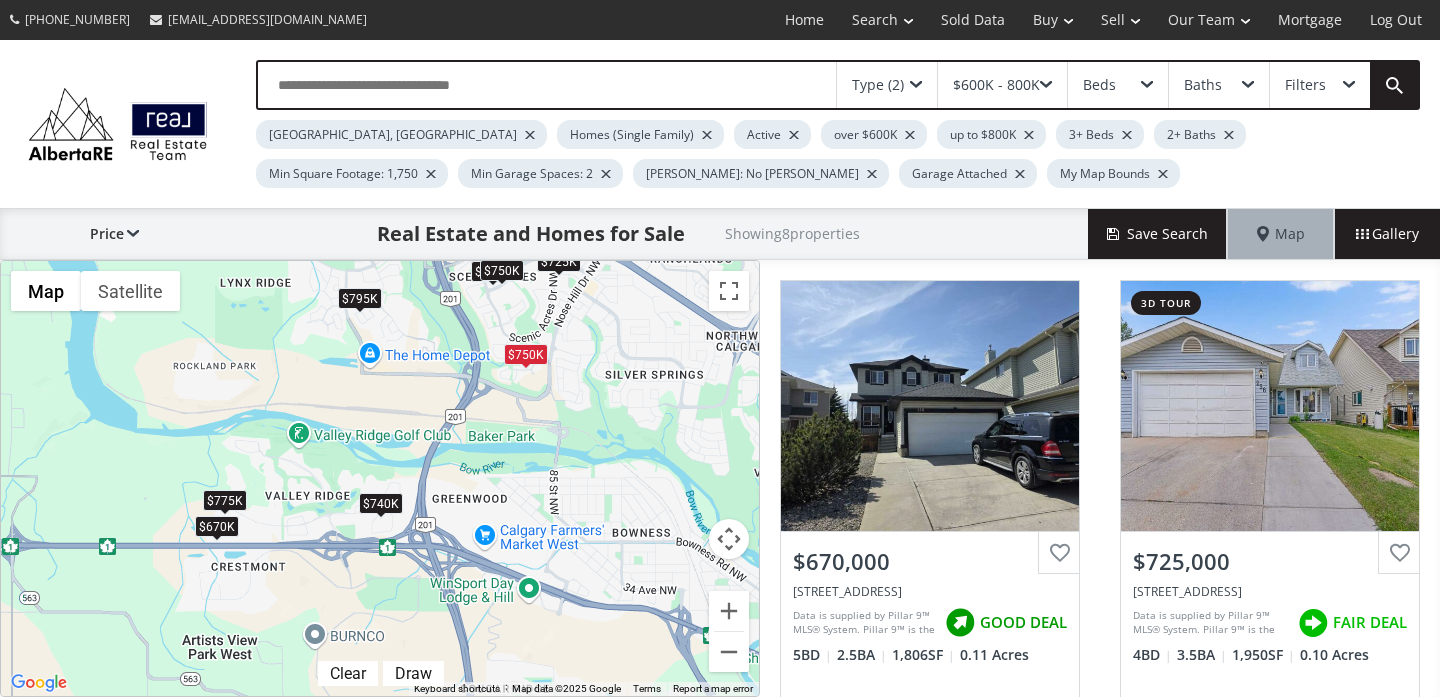 click on "$750K" at bounding box center [502, 269] 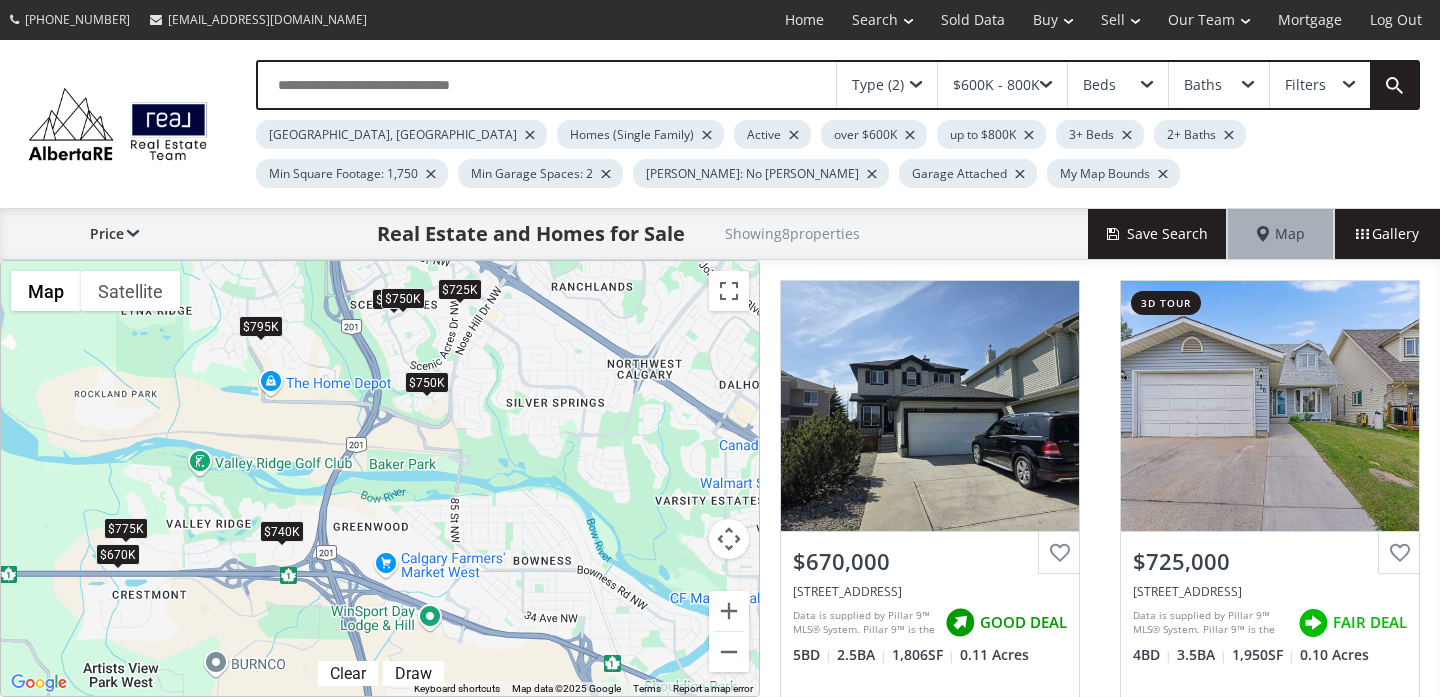 drag, startPoint x: 605, startPoint y: 416, endPoint x: 502, endPoint y: 445, distance: 107.00467 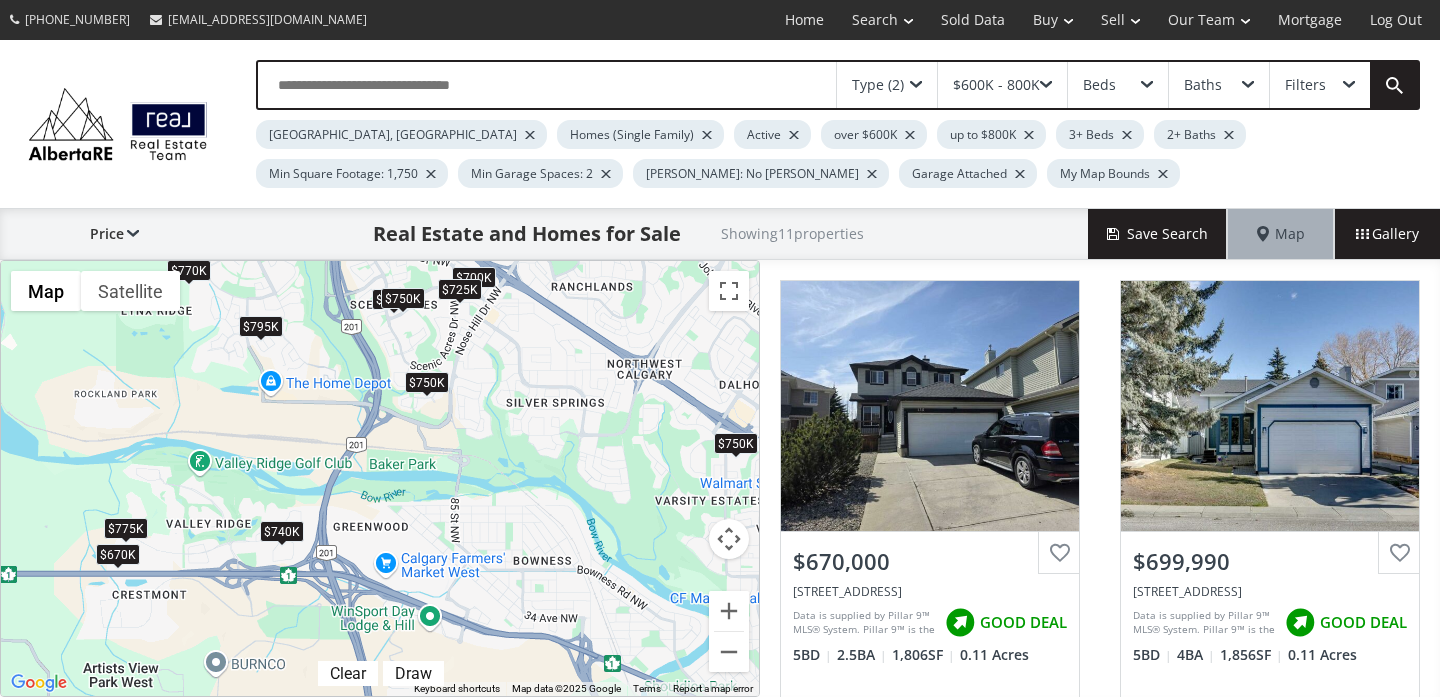 click on "$725K" at bounding box center [460, 289] 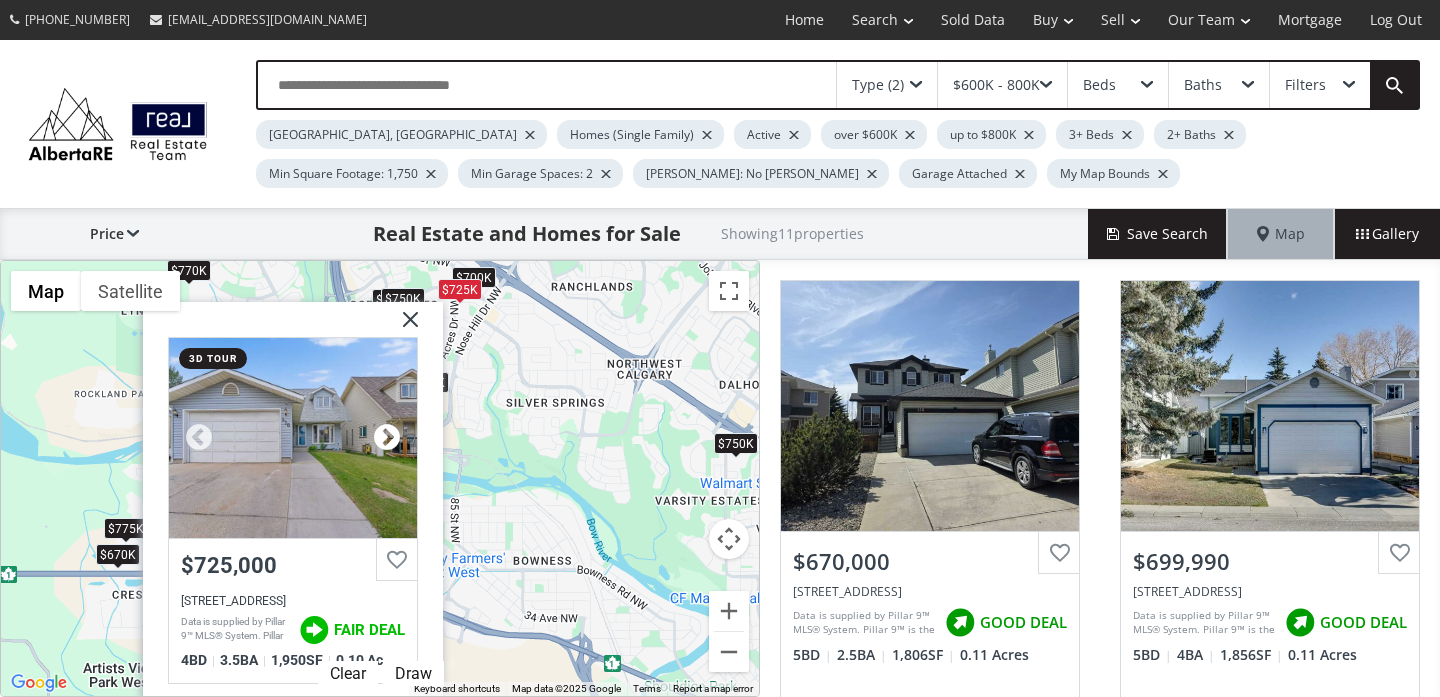 click at bounding box center (387, 438) 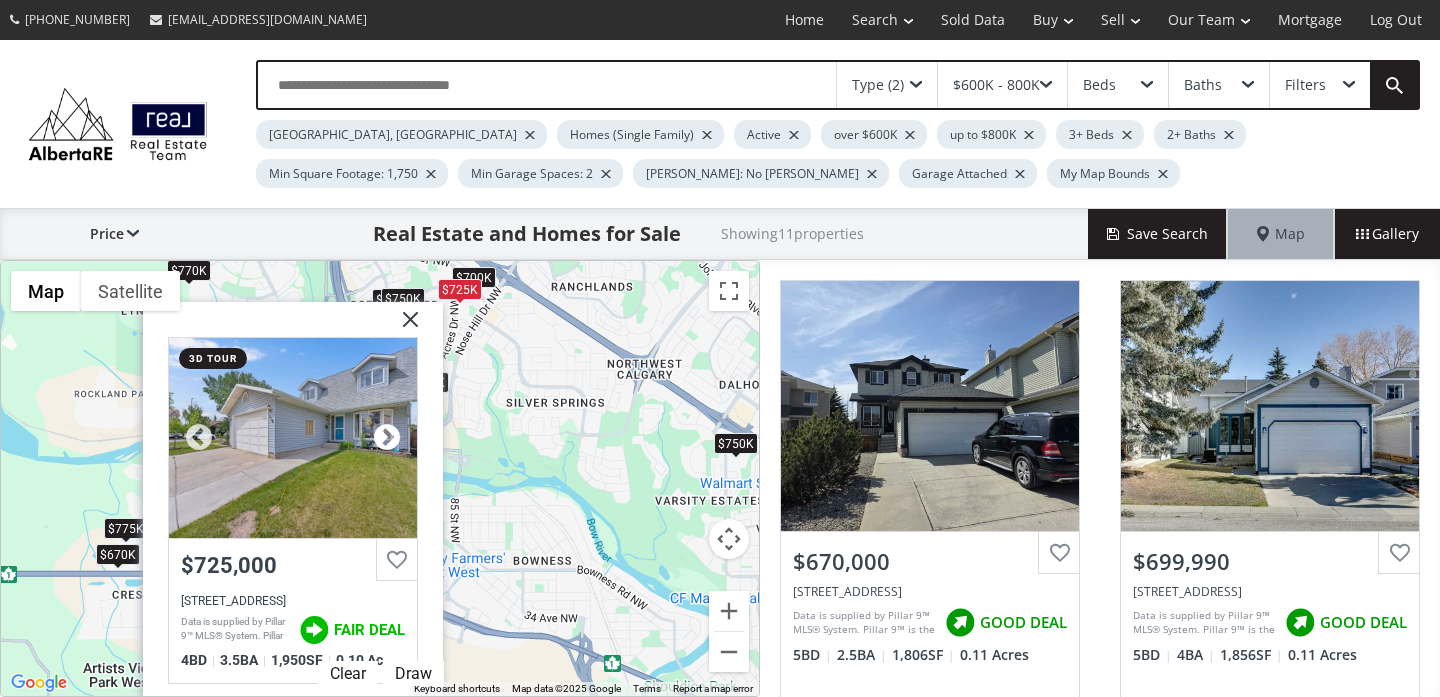 click at bounding box center (387, 438) 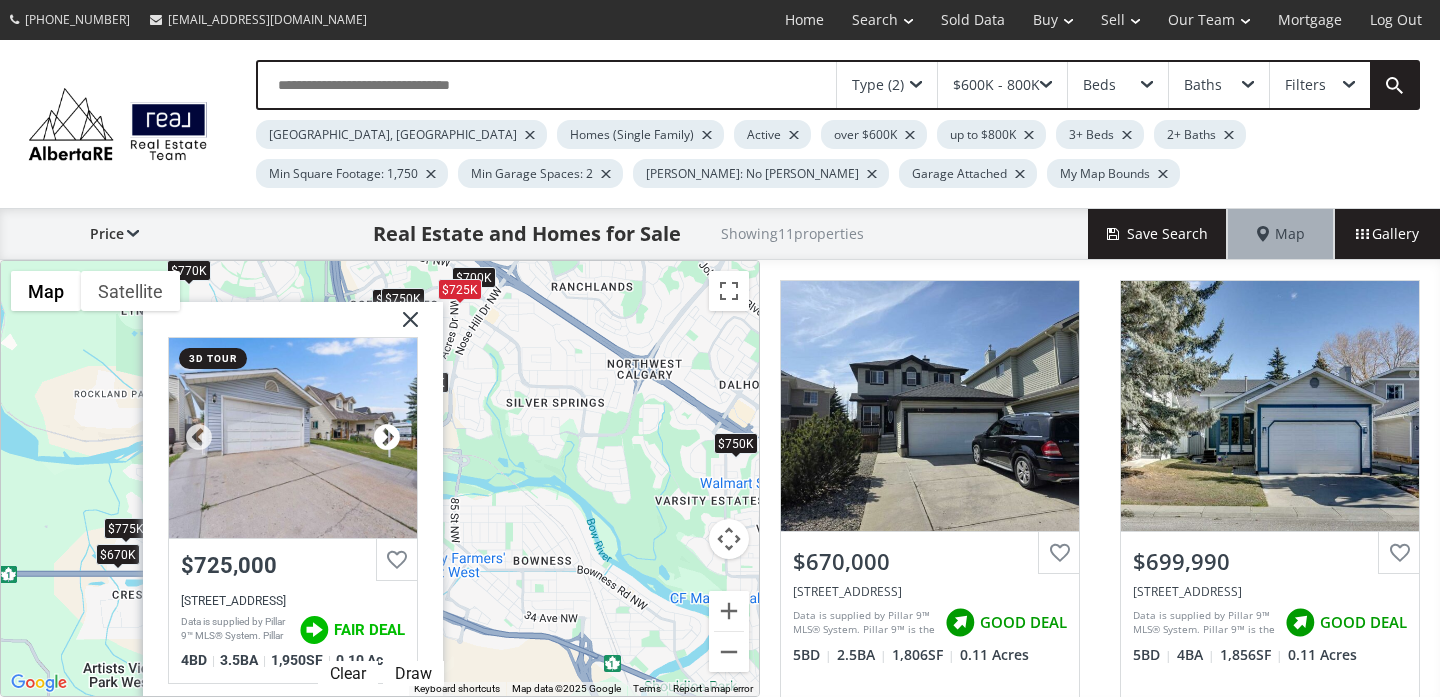 click at bounding box center (387, 438) 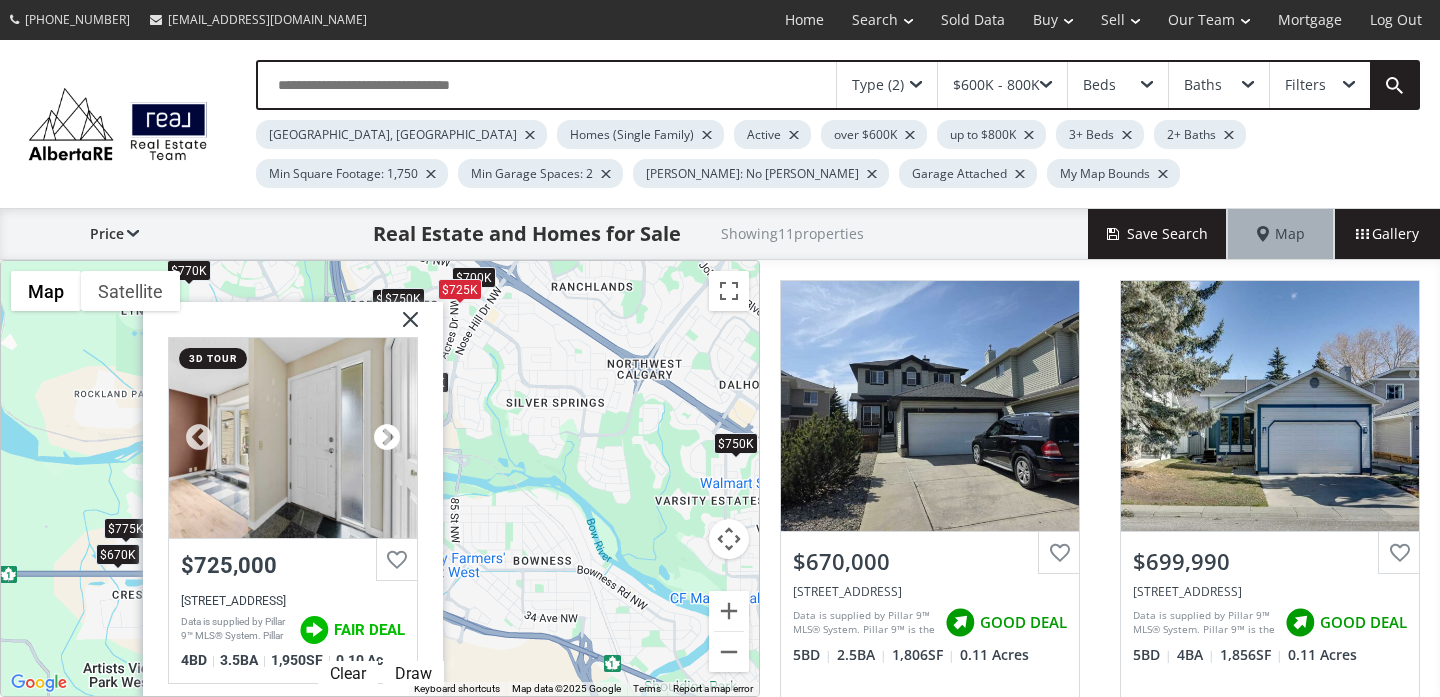 click at bounding box center (387, 438) 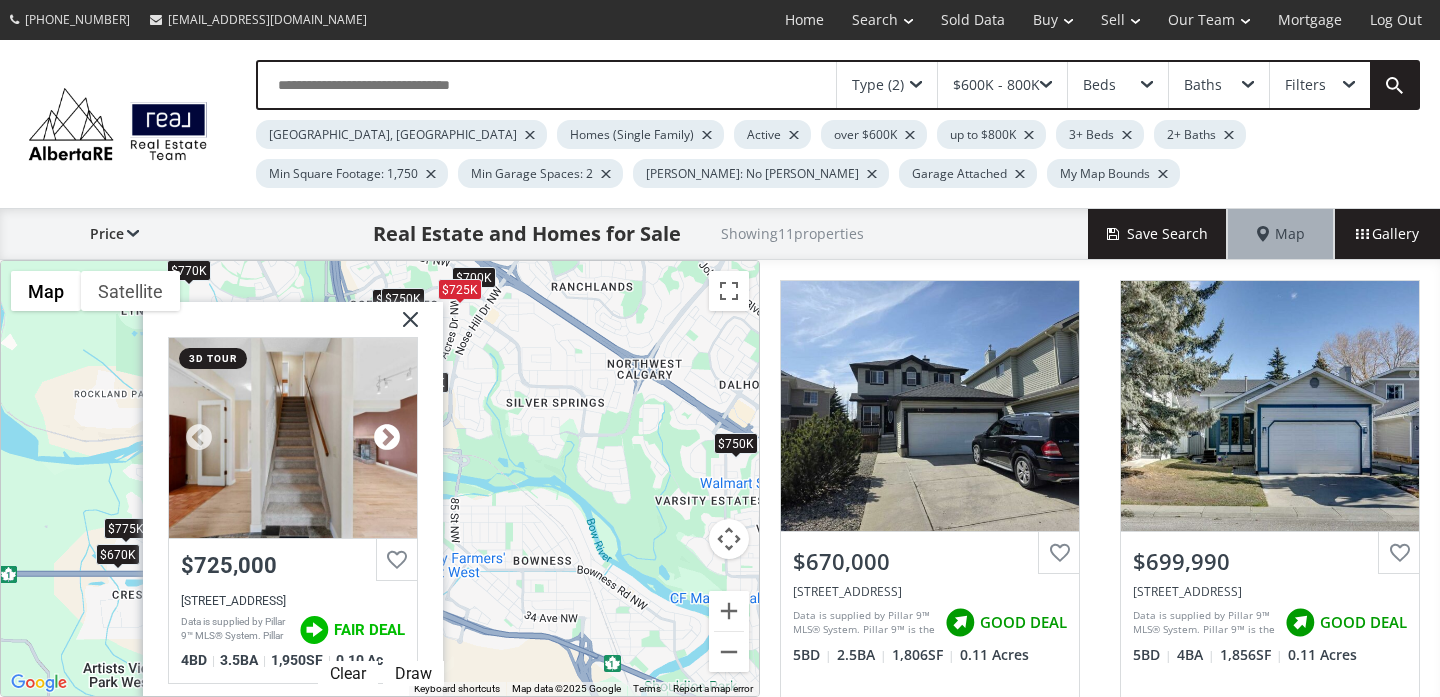 click at bounding box center [387, 438] 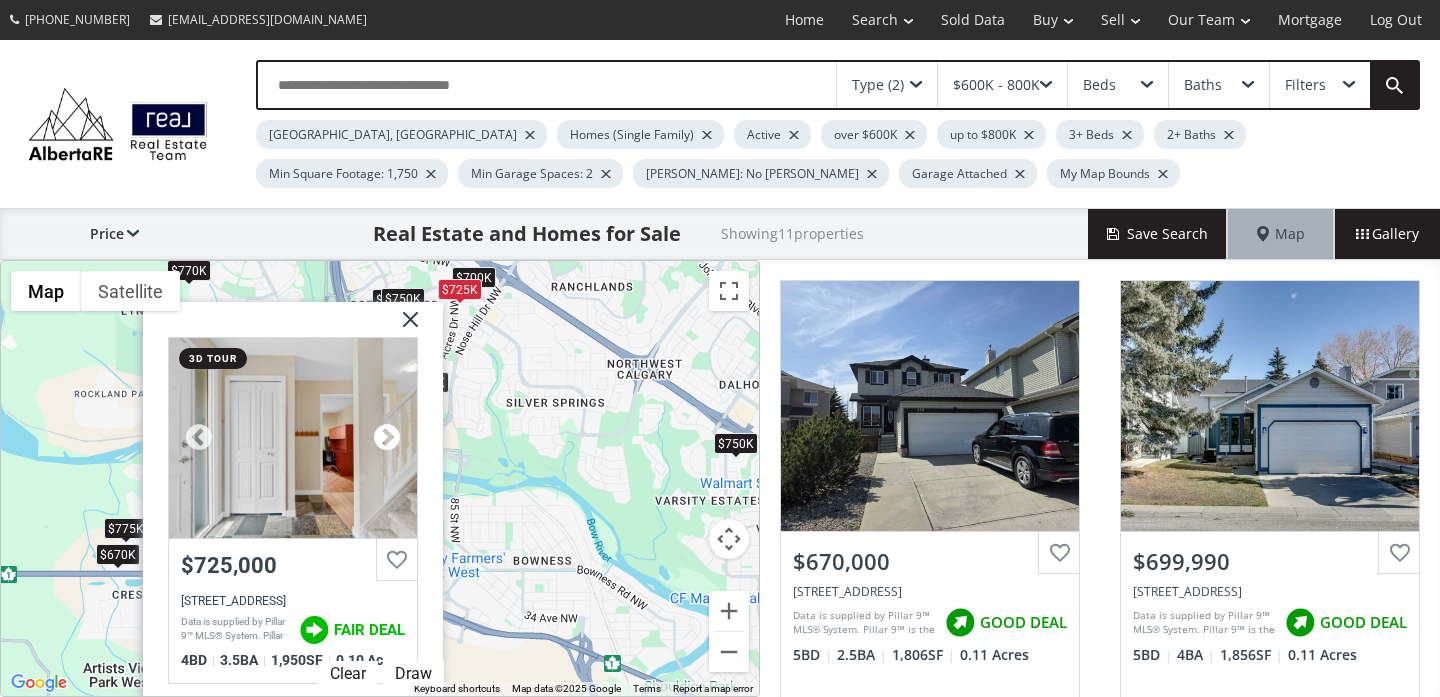 click at bounding box center (387, 438) 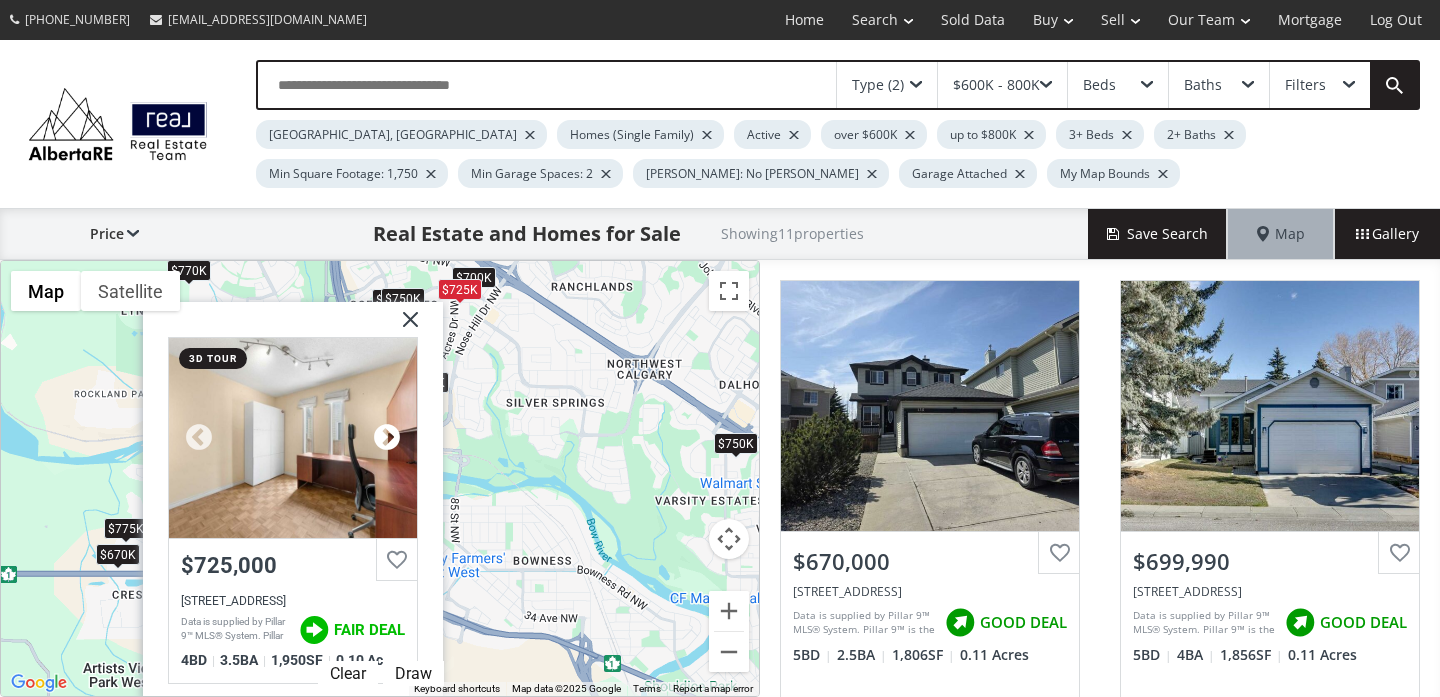 click at bounding box center [387, 438] 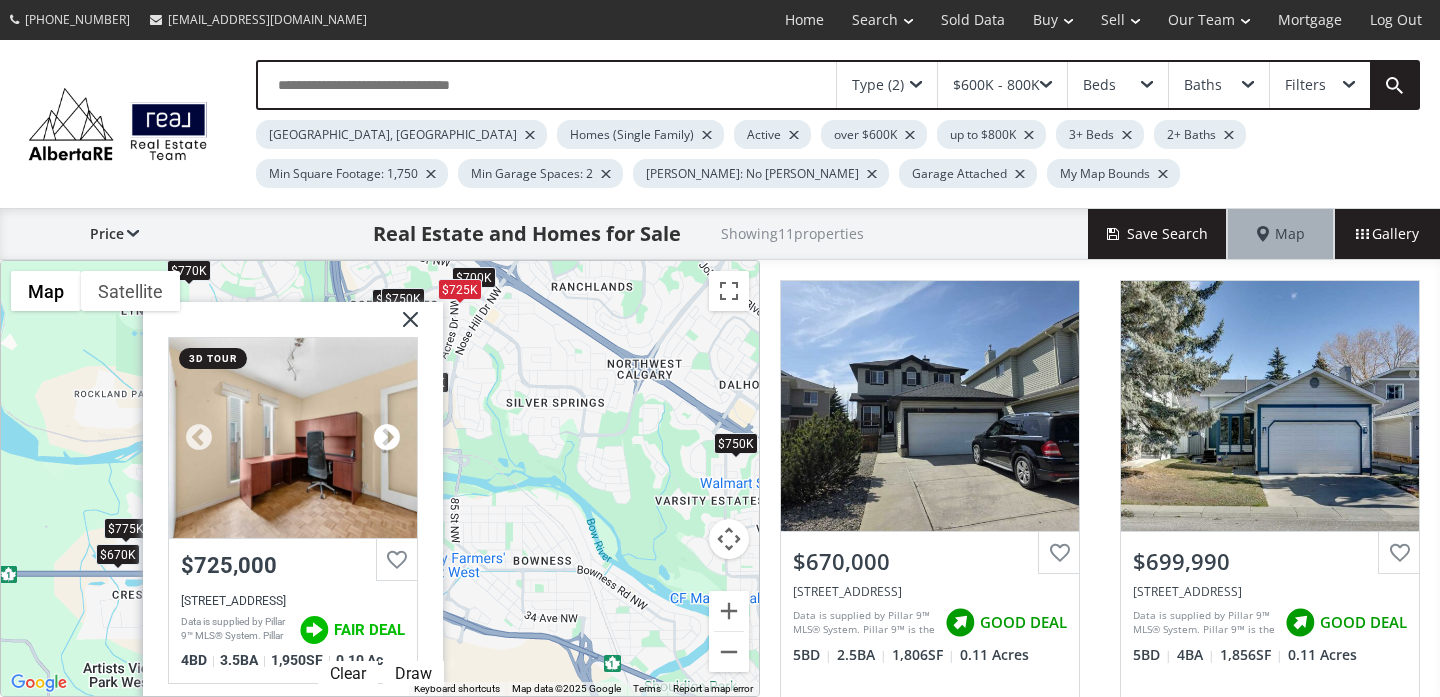 click at bounding box center [387, 438] 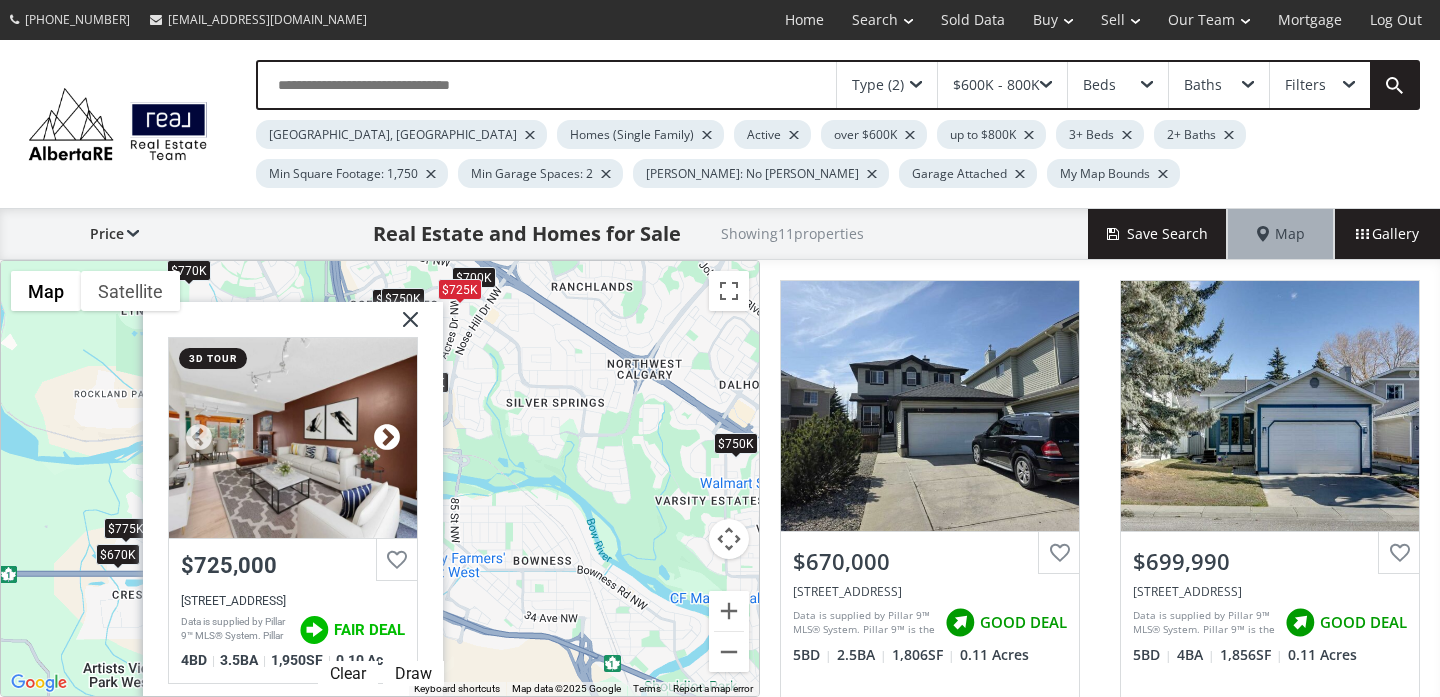 click at bounding box center [387, 438] 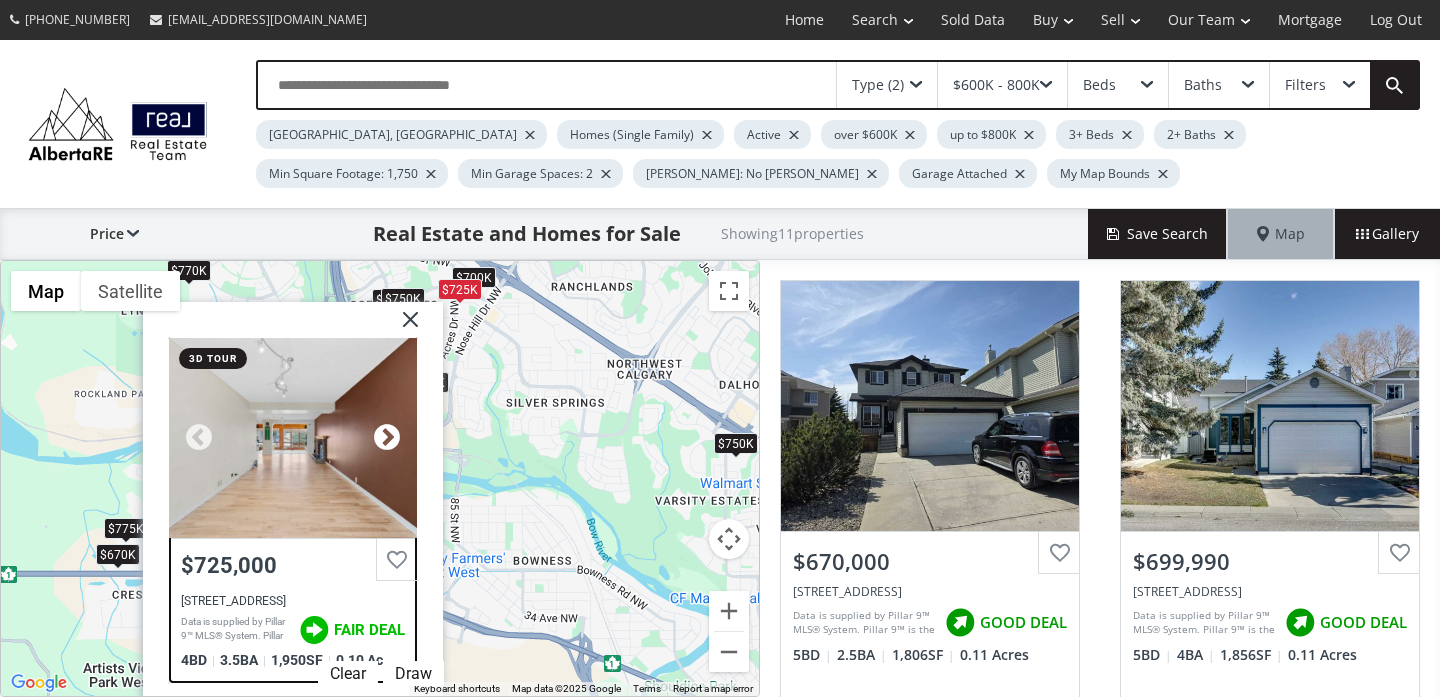 click at bounding box center [387, 438] 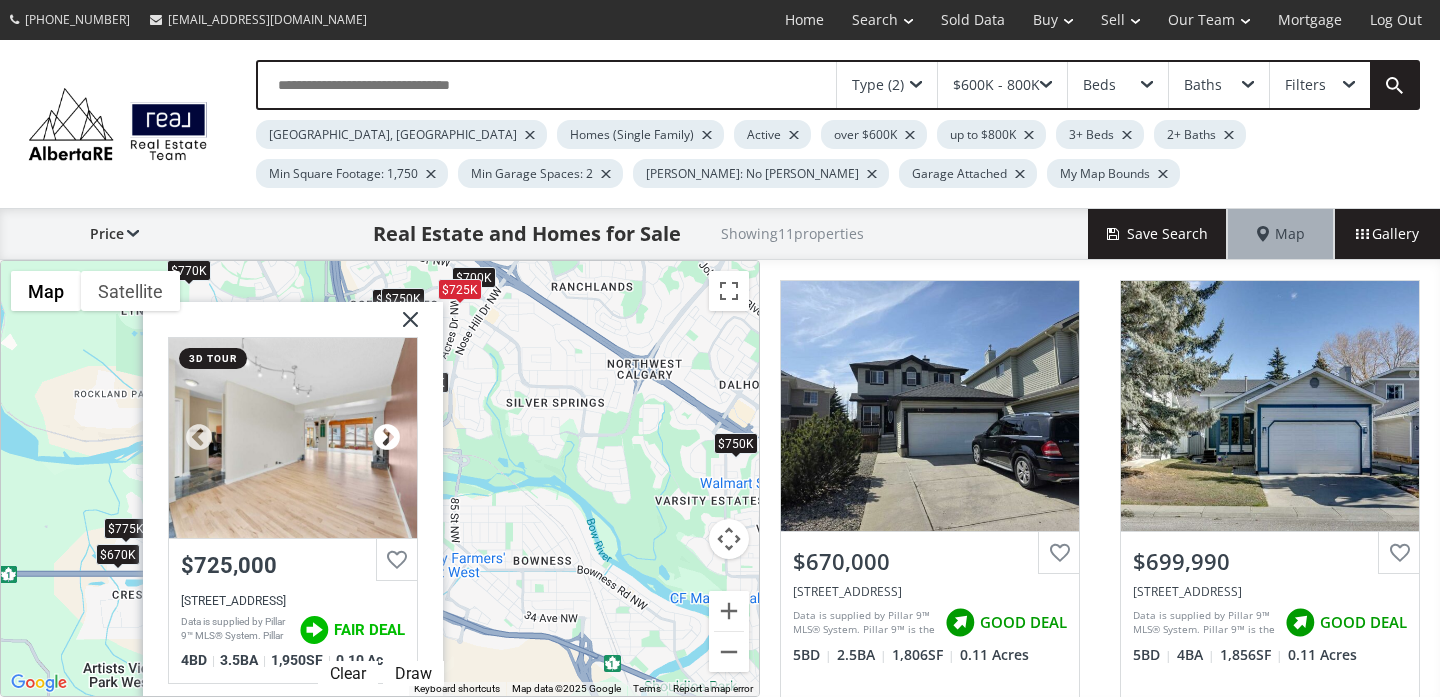 click at bounding box center (387, 438) 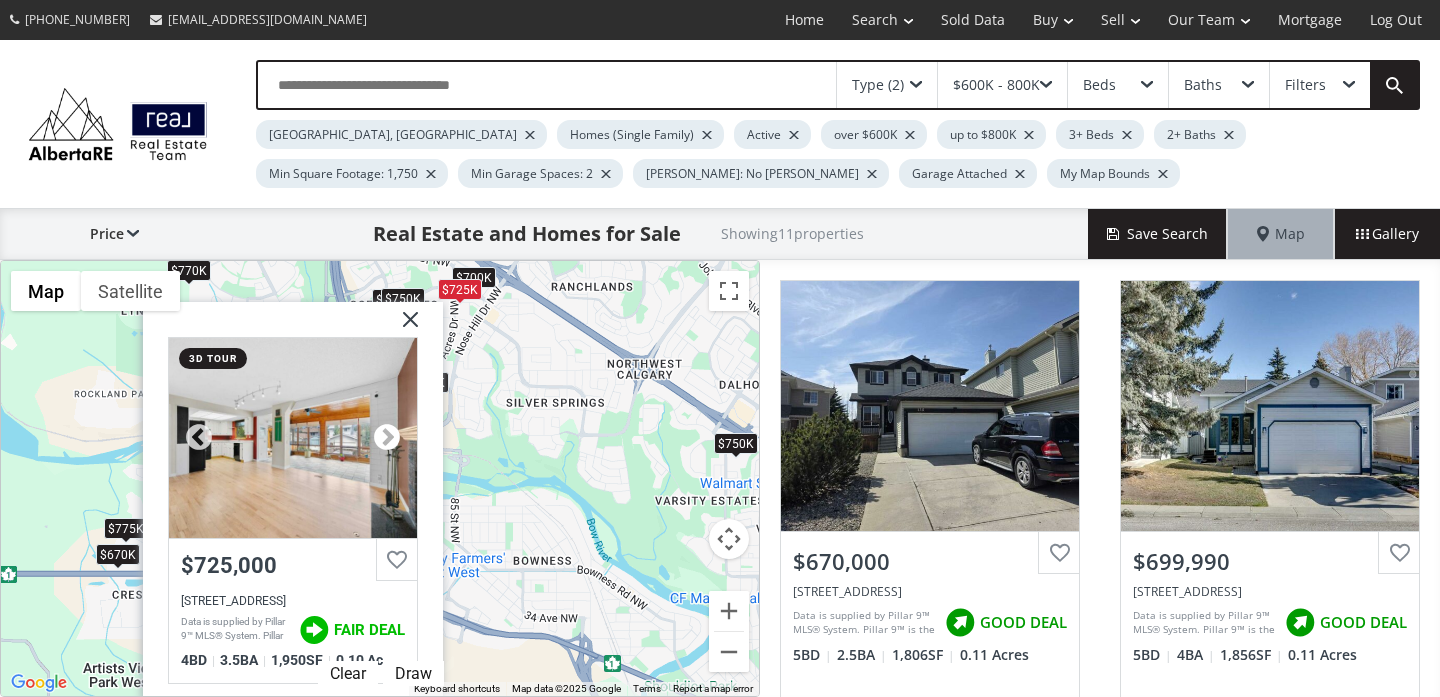 click at bounding box center [387, 438] 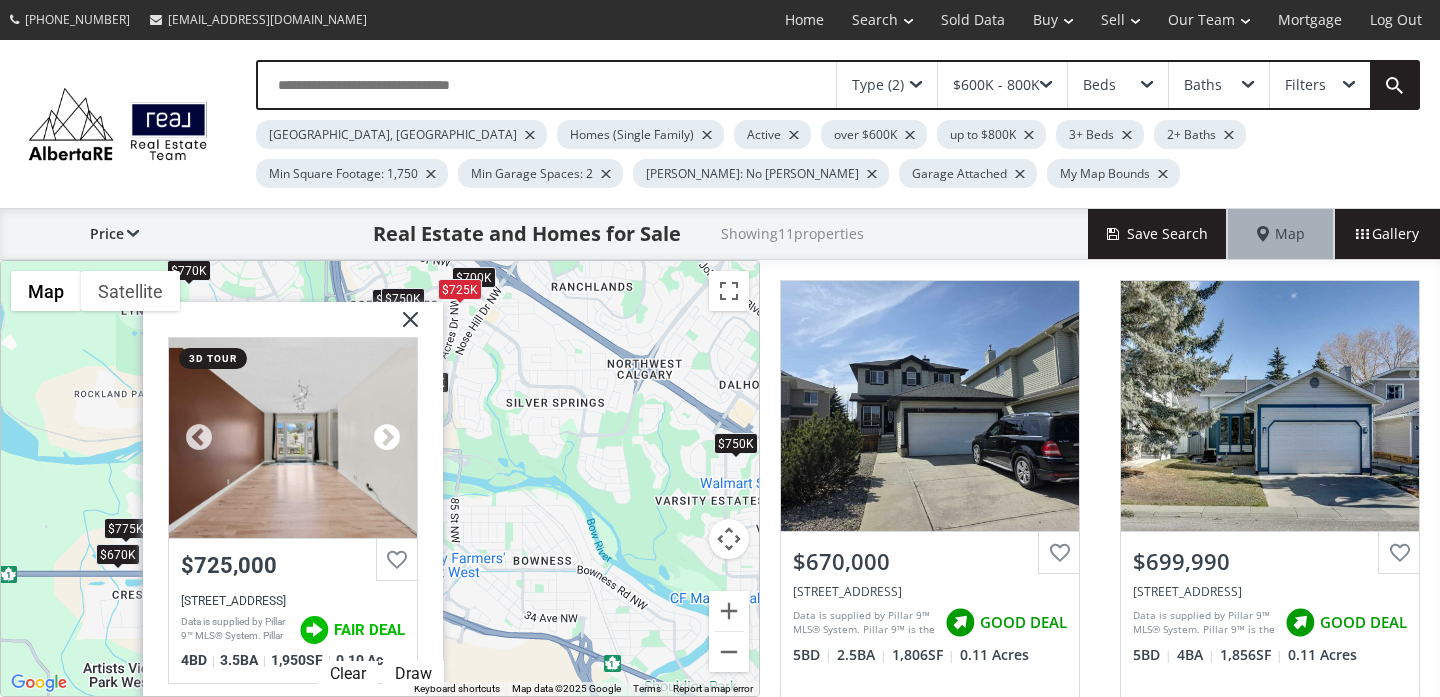 click at bounding box center [387, 438] 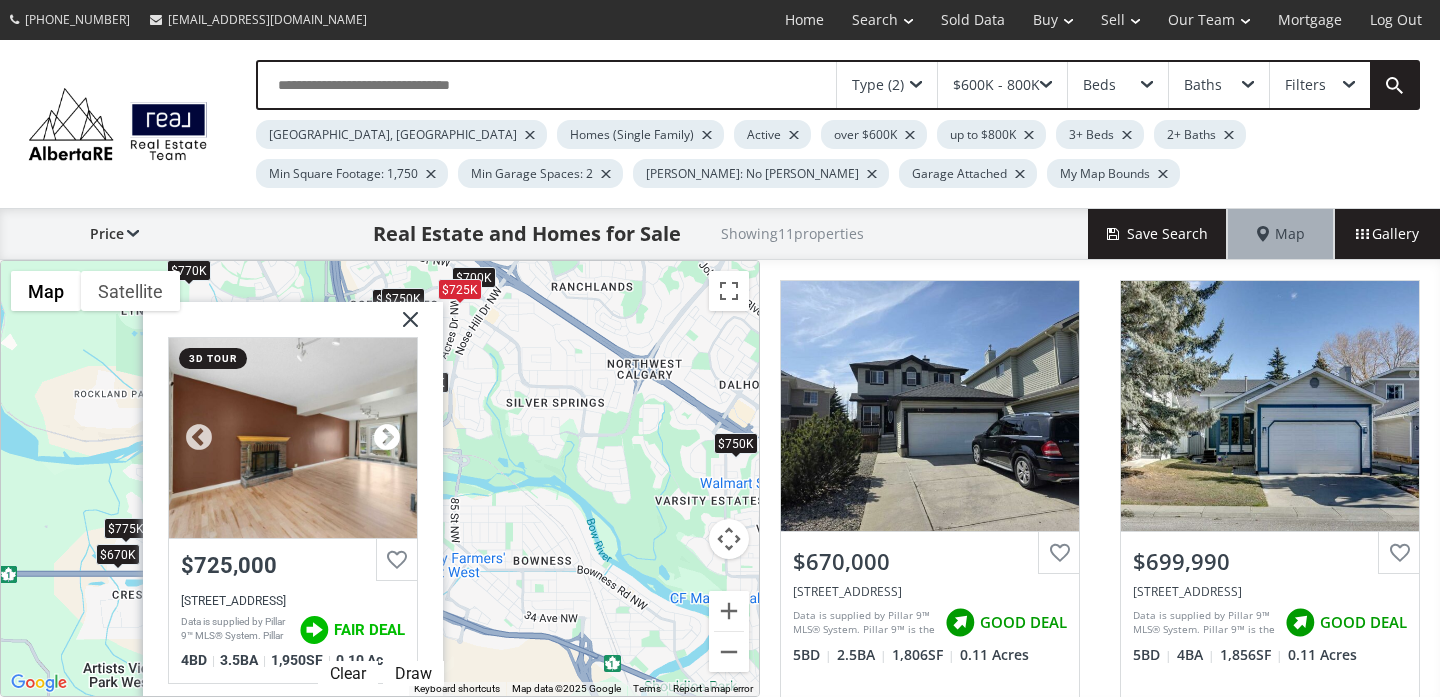 click at bounding box center [387, 438] 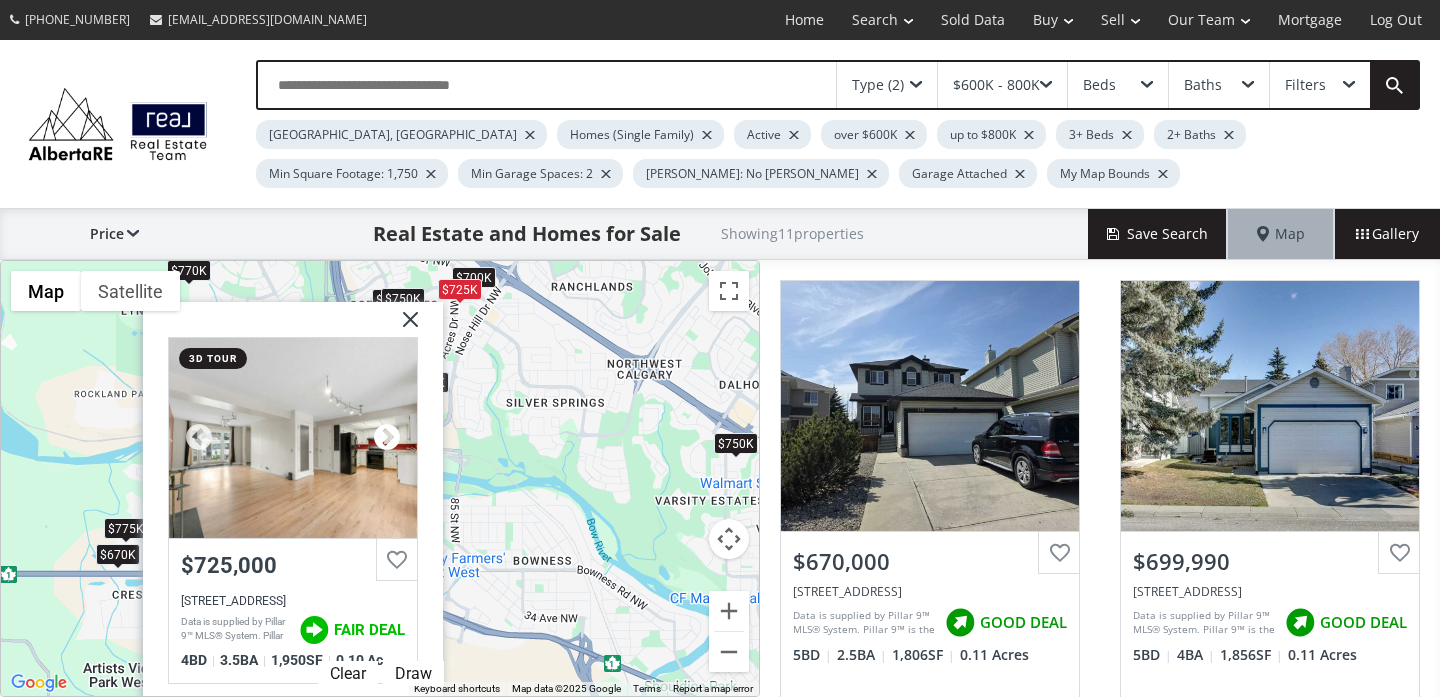 click at bounding box center [387, 438] 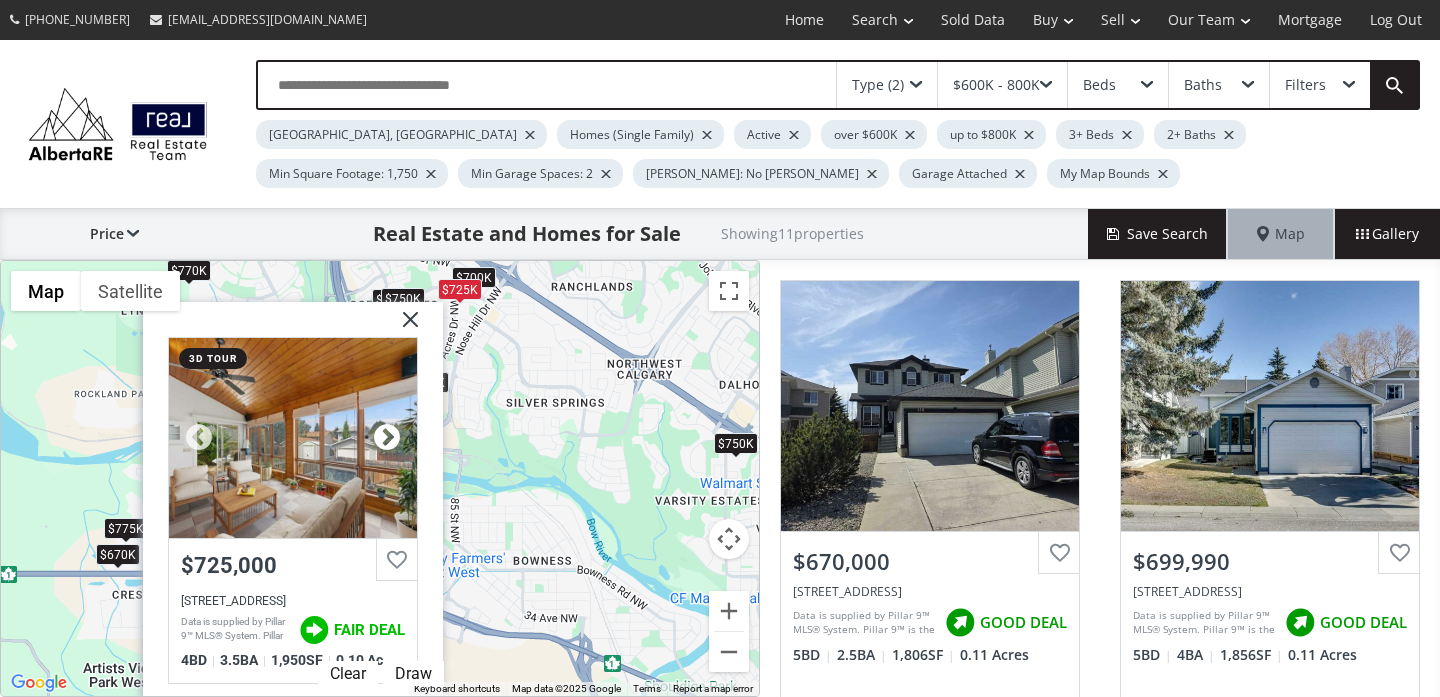 click at bounding box center [387, 438] 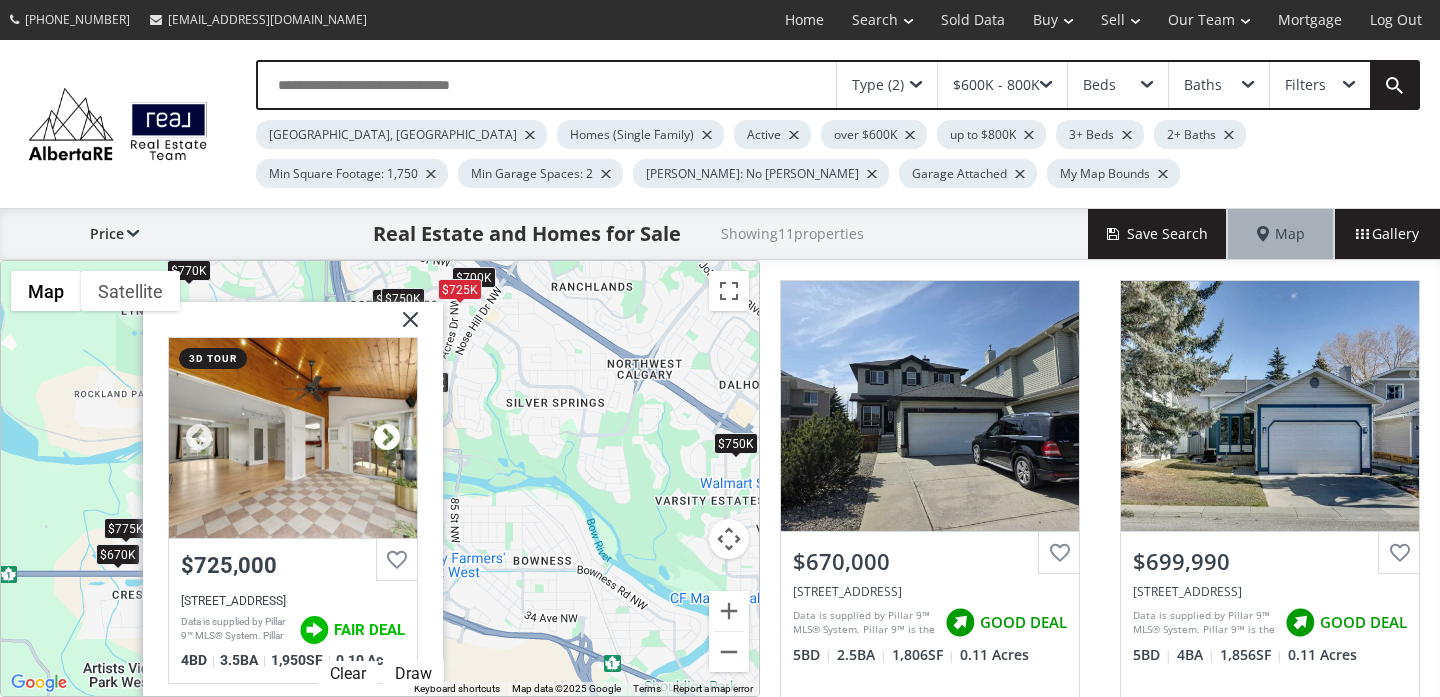 click at bounding box center (387, 438) 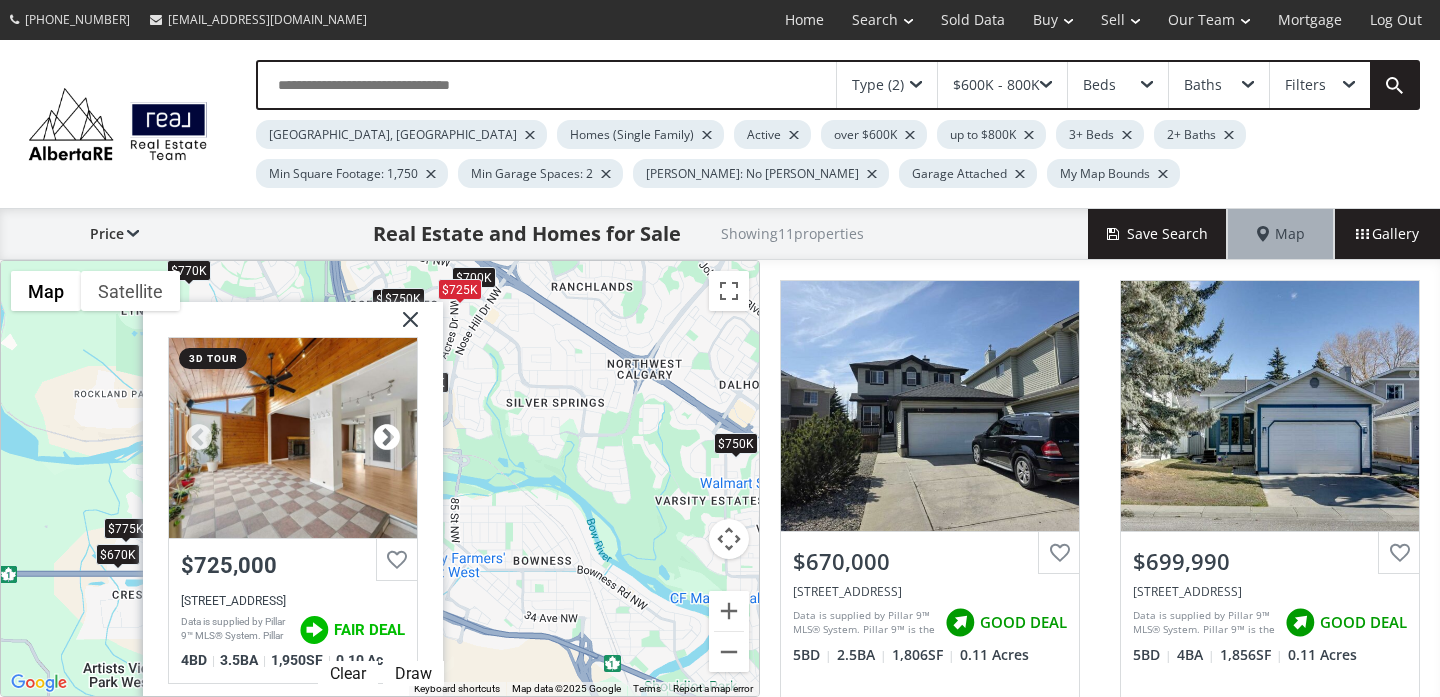 click at bounding box center (387, 438) 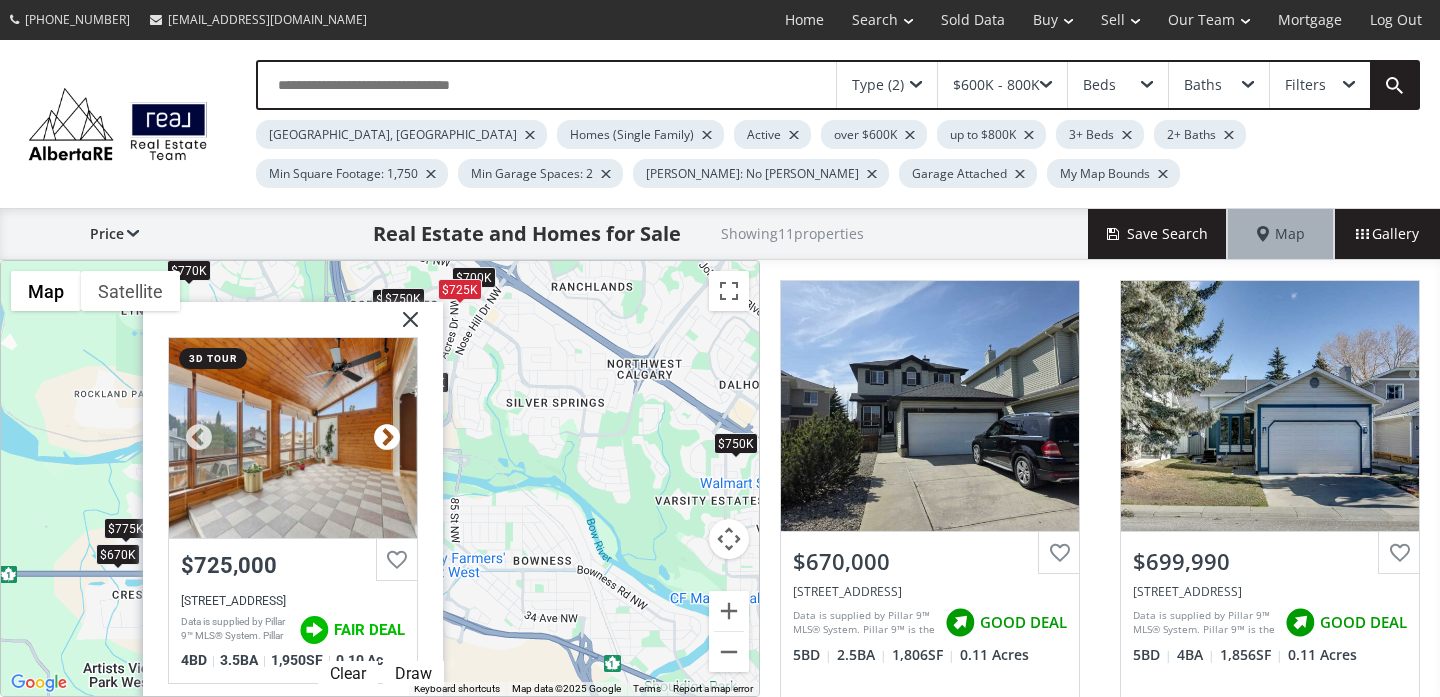click at bounding box center [387, 438] 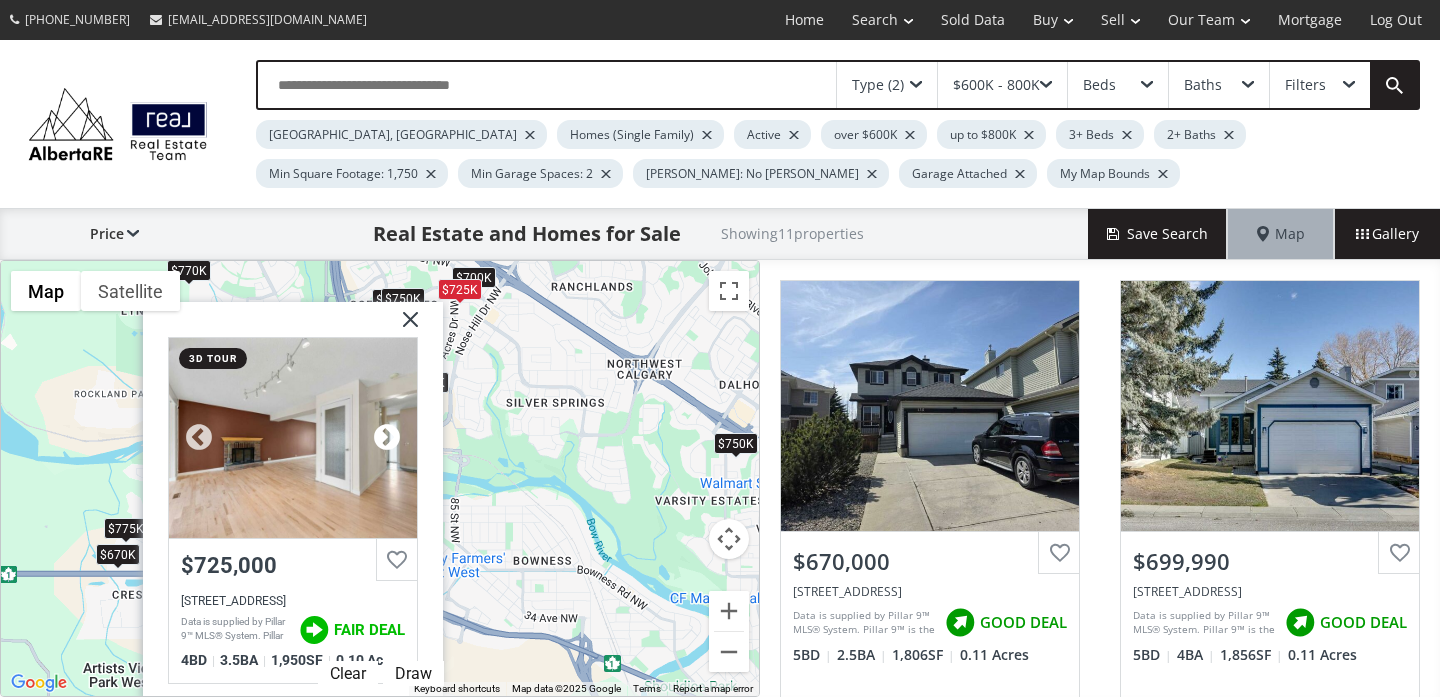 click at bounding box center (387, 438) 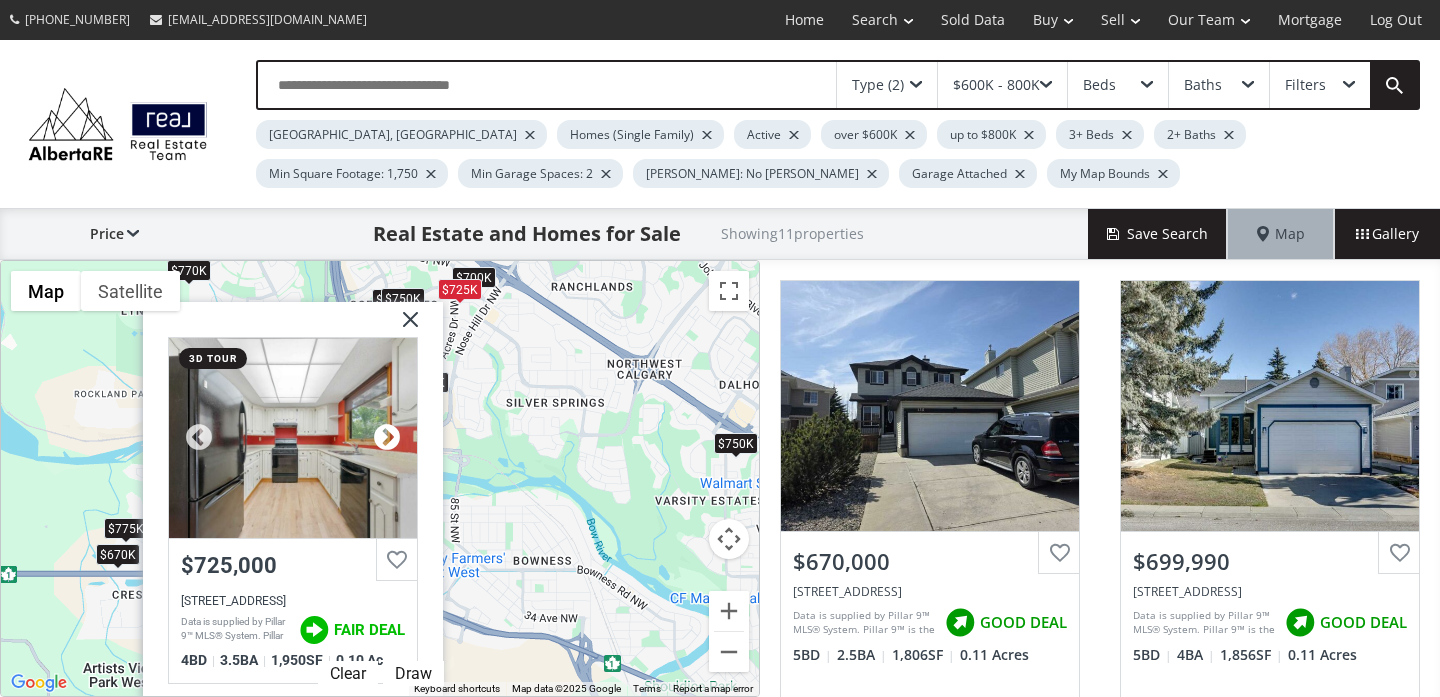 click at bounding box center (387, 438) 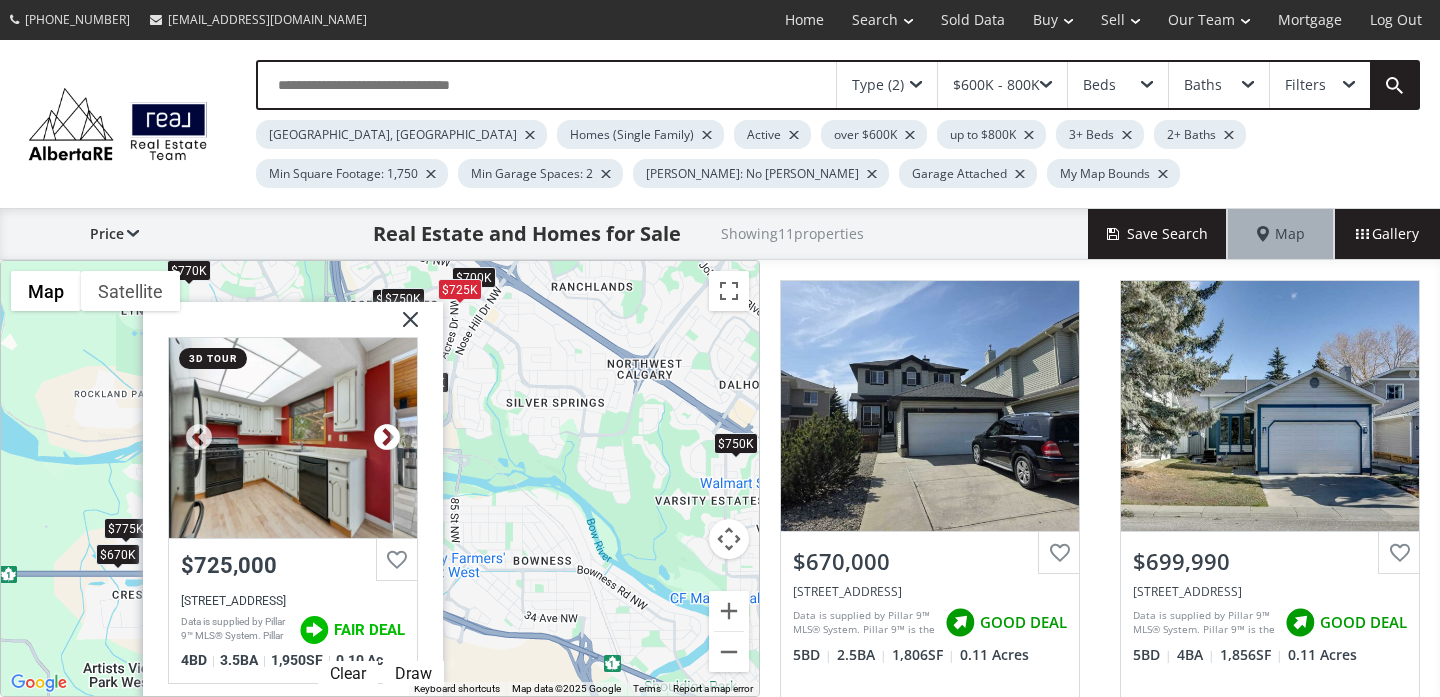 click at bounding box center [387, 438] 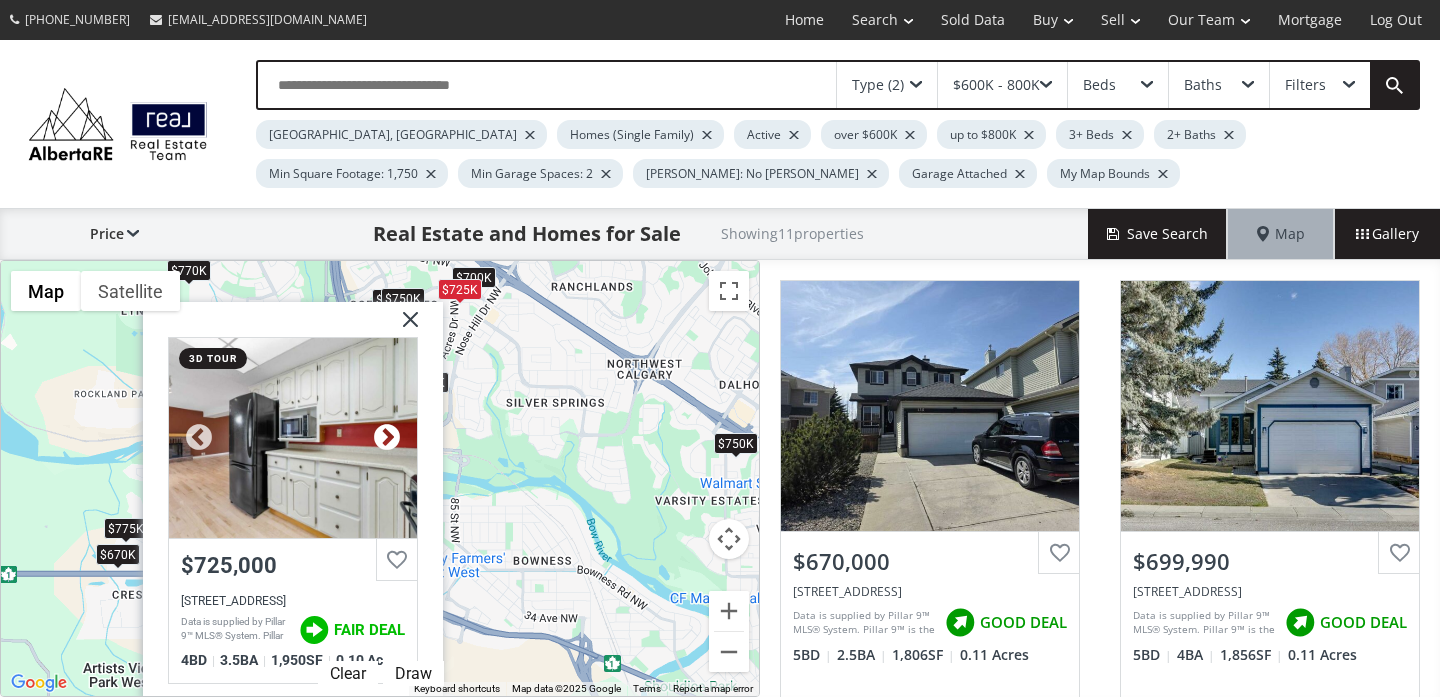 click at bounding box center [387, 438] 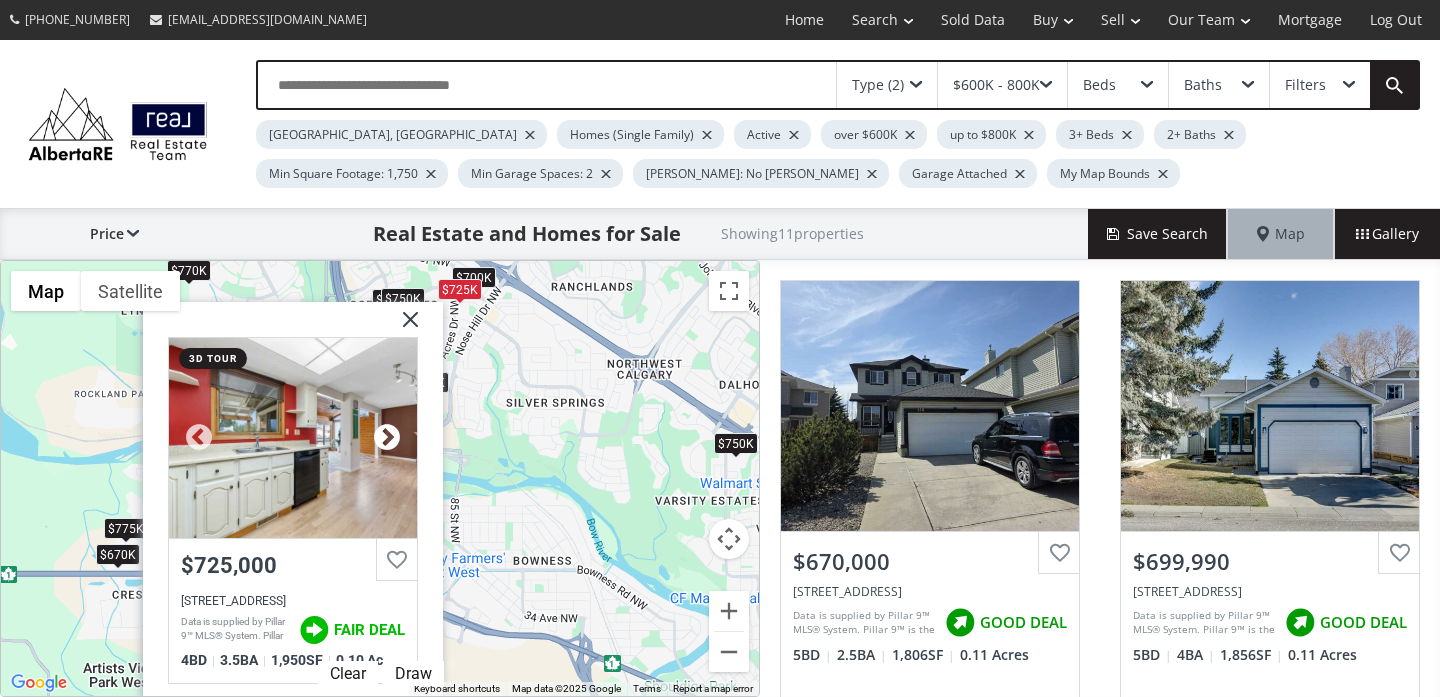 click at bounding box center [387, 438] 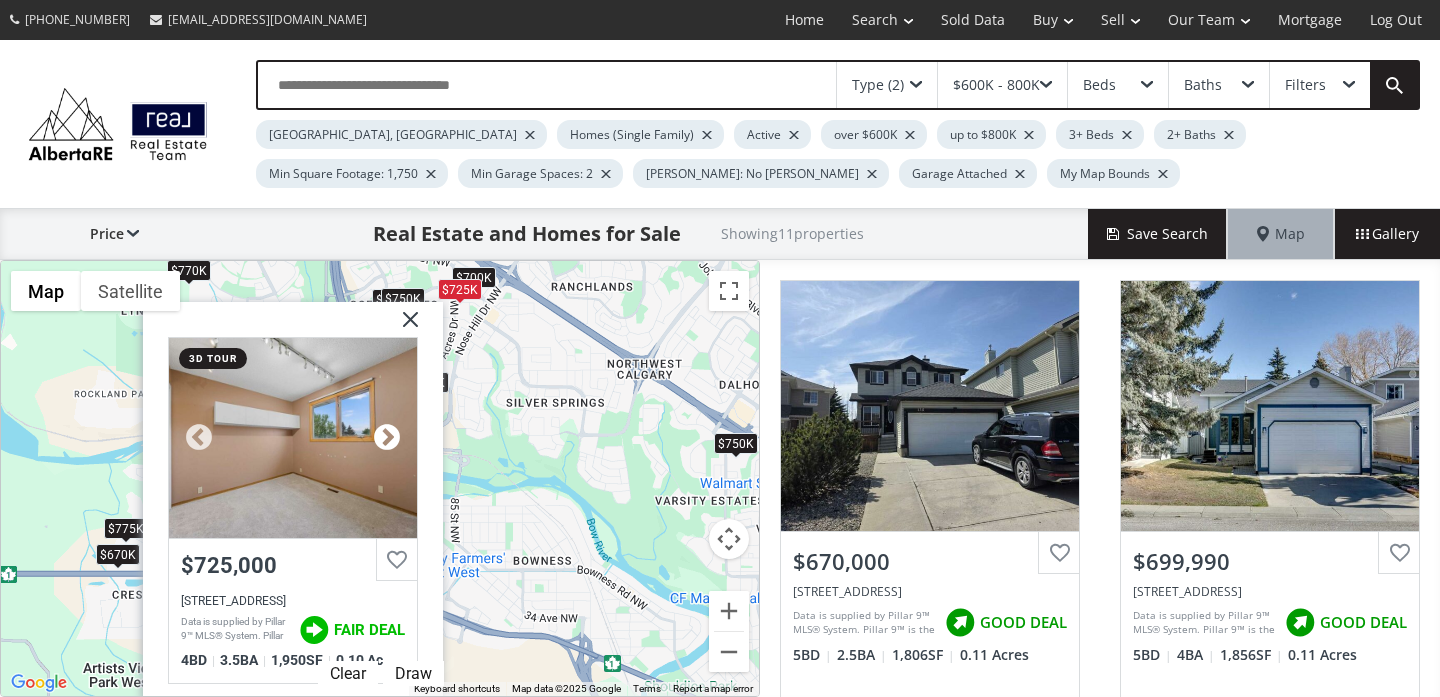 click at bounding box center [387, 438] 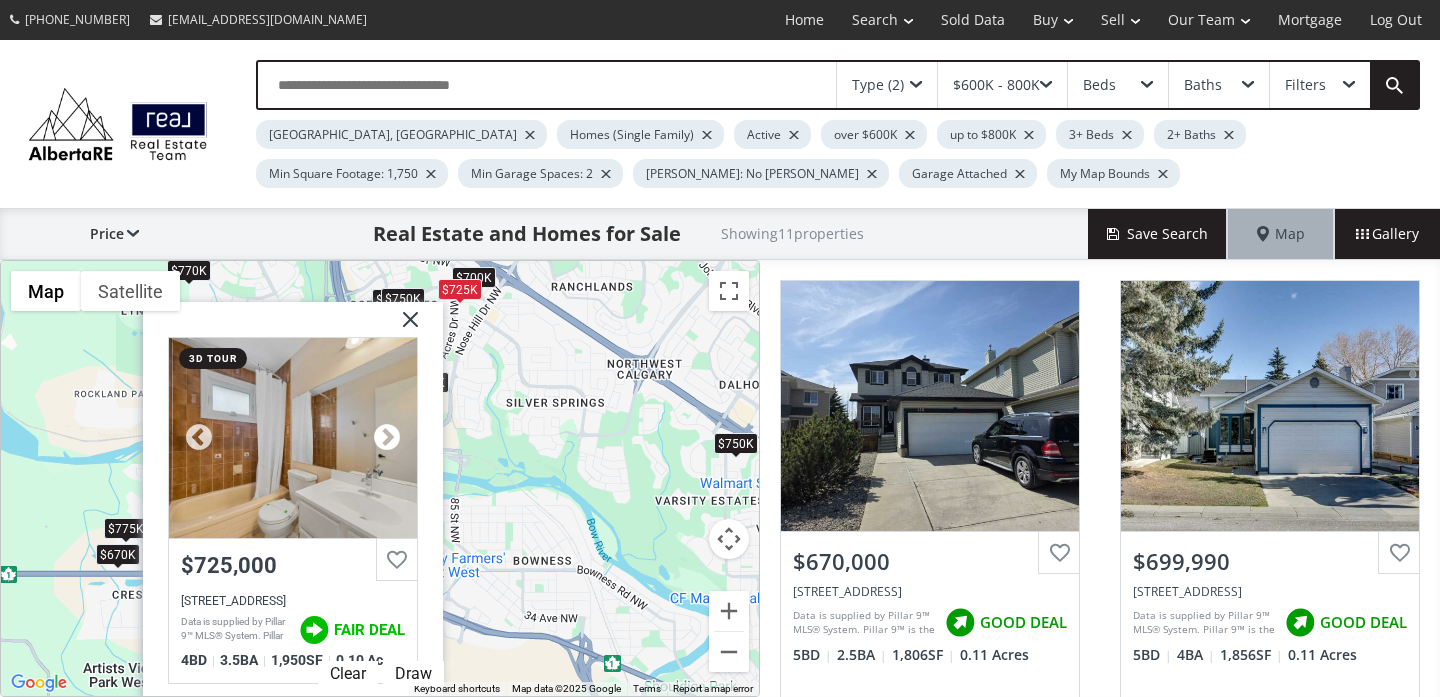 click at bounding box center (387, 438) 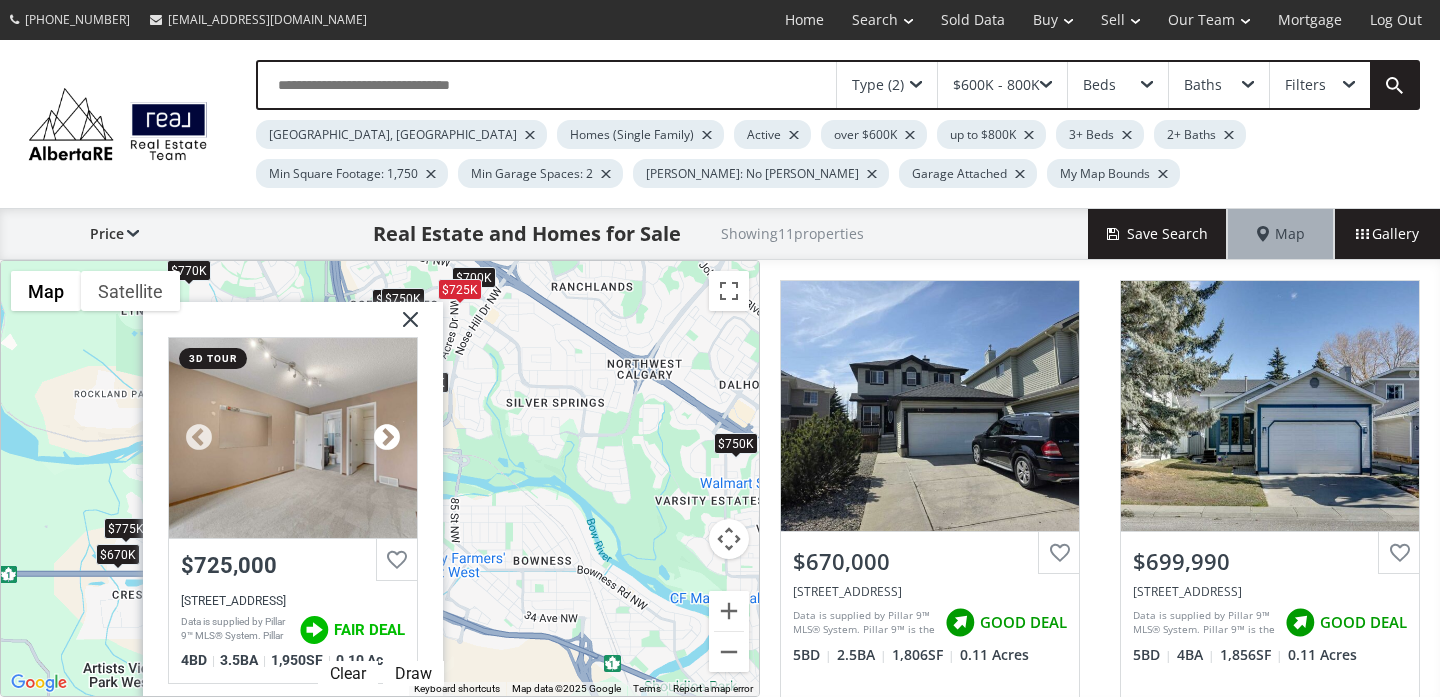 click at bounding box center (387, 438) 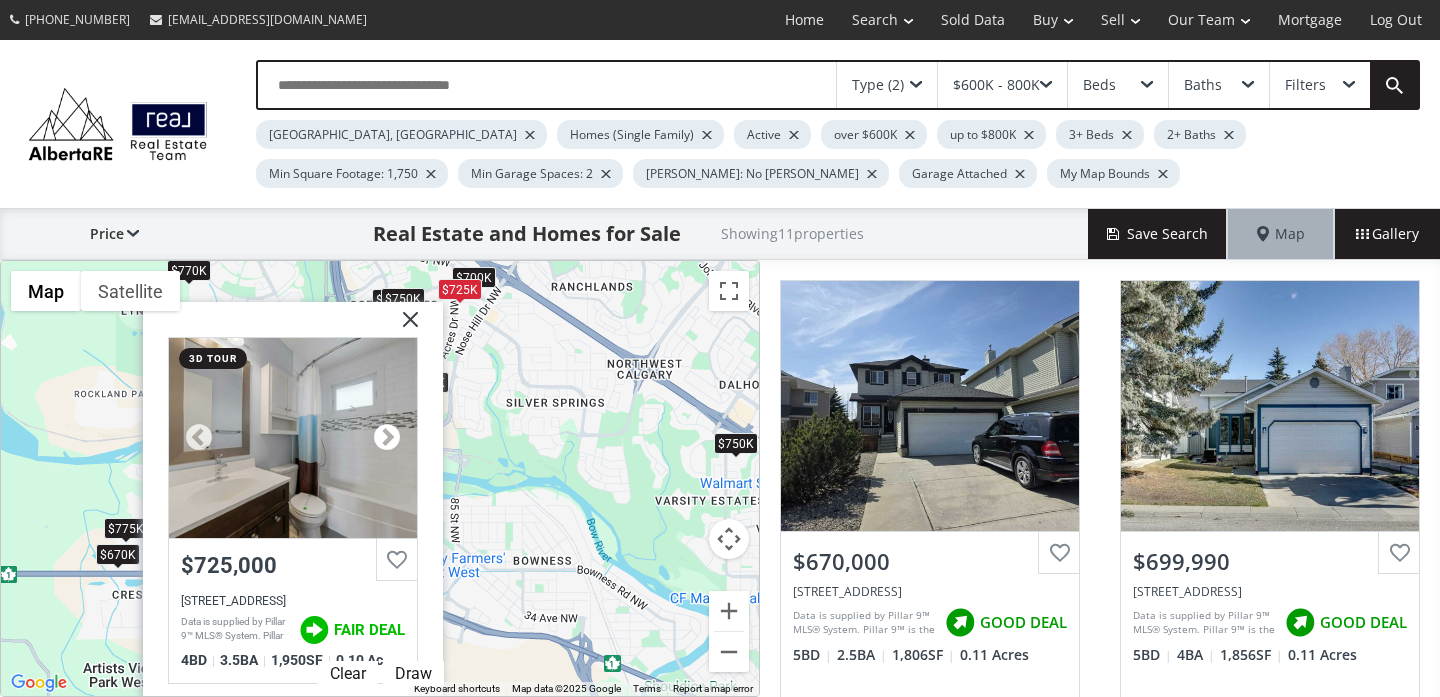 click at bounding box center [387, 438] 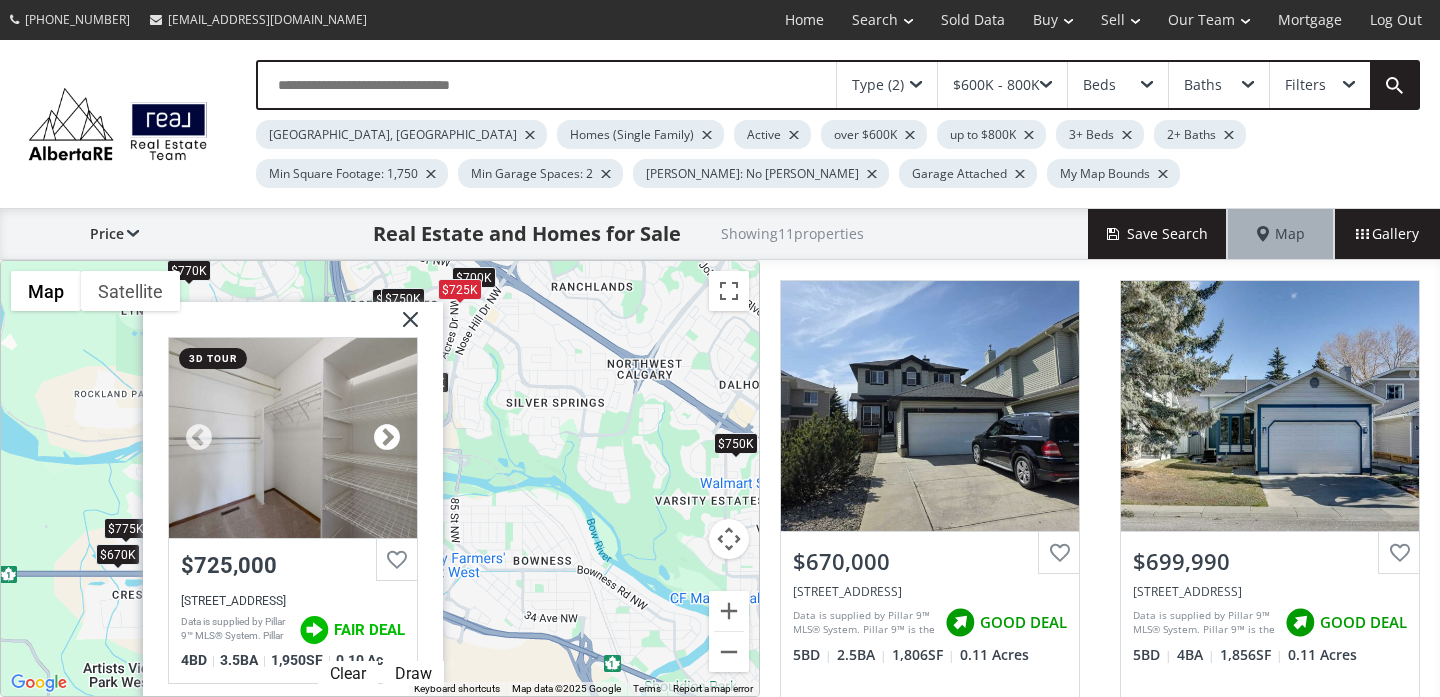 click at bounding box center (387, 438) 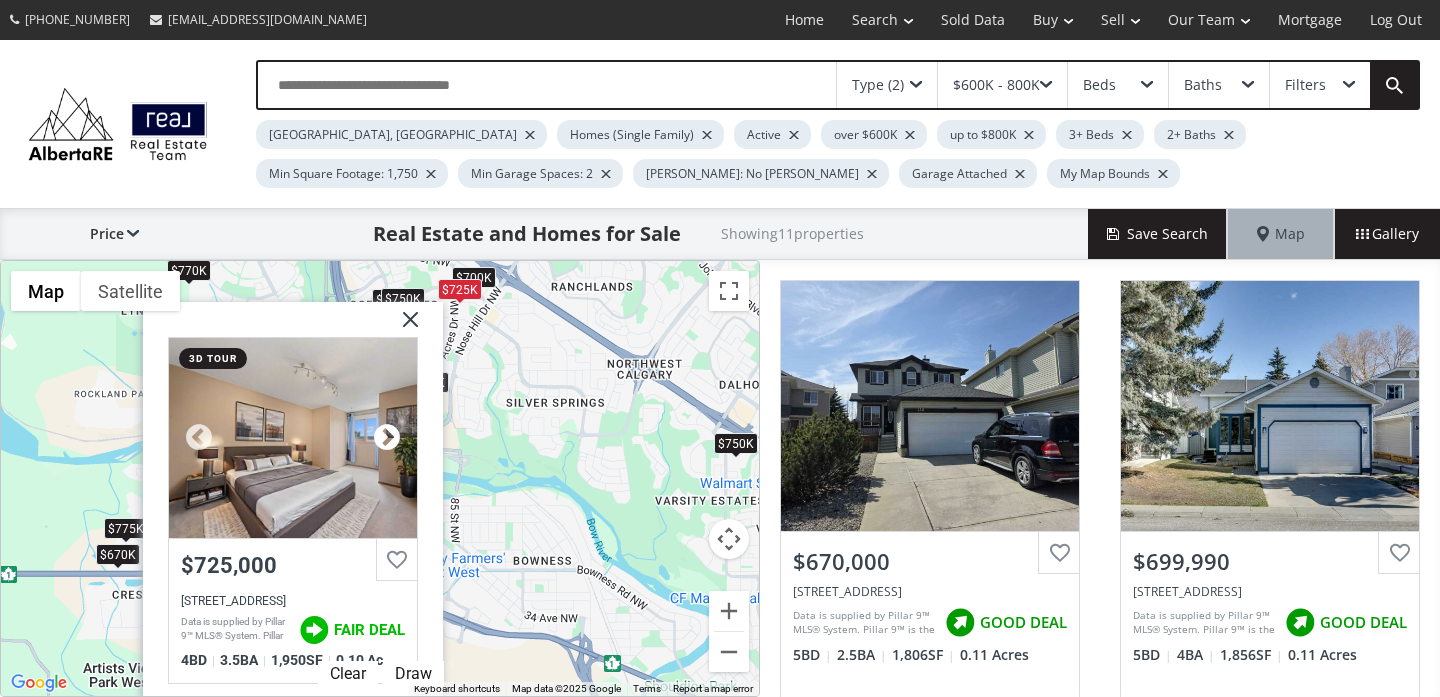 click at bounding box center [387, 438] 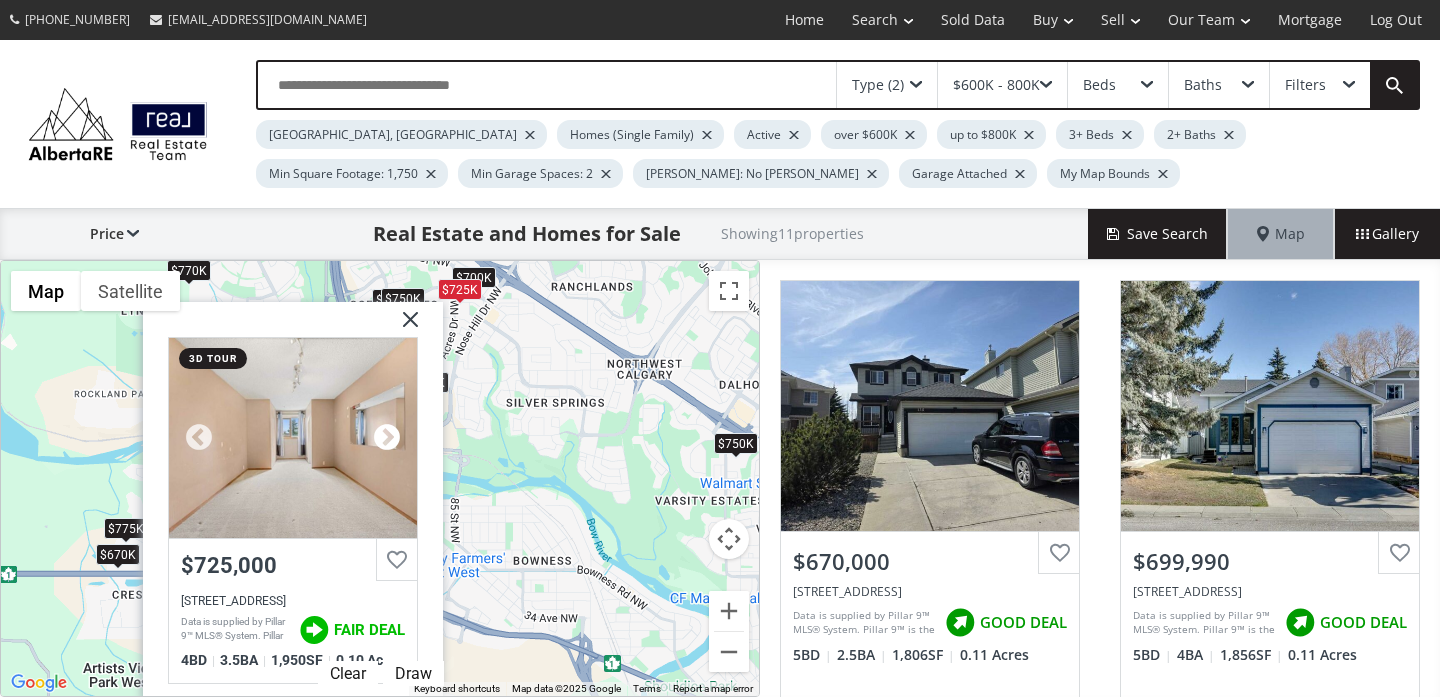 click at bounding box center (387, 438) 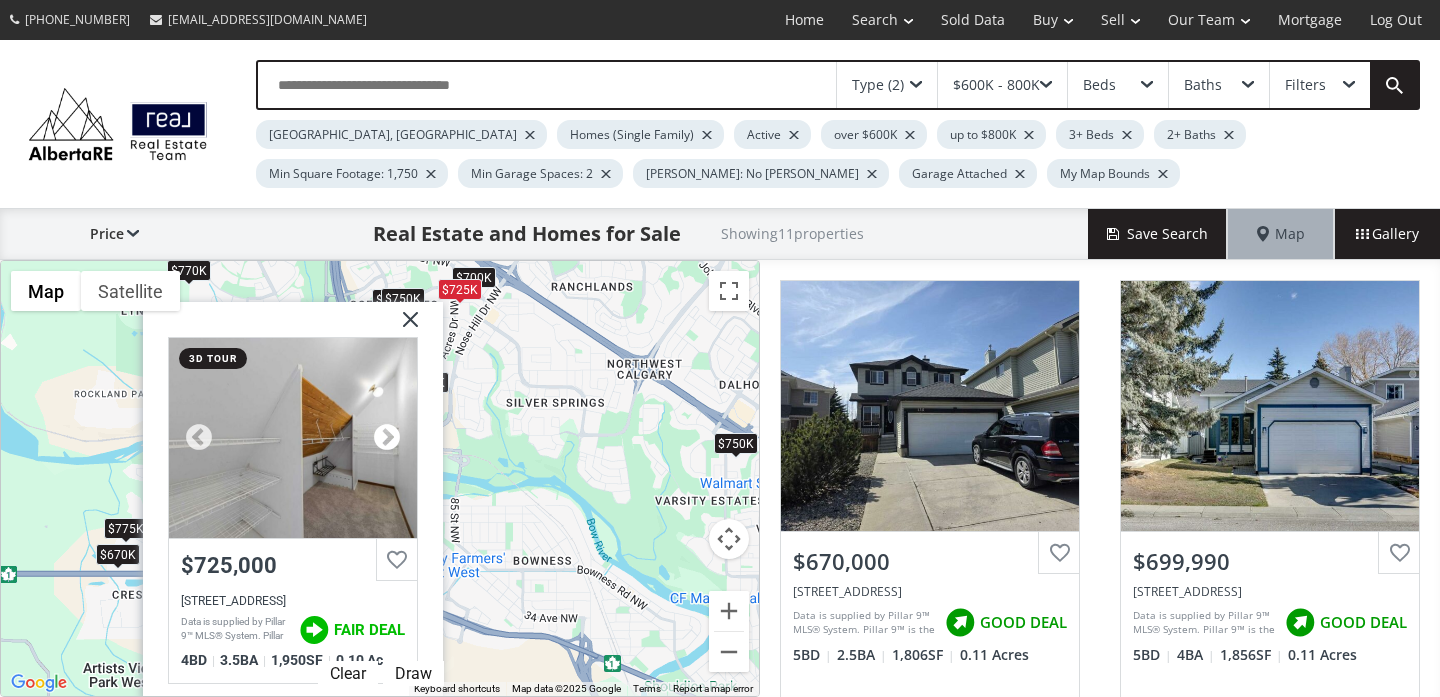 click at bounding box center [387, 438] 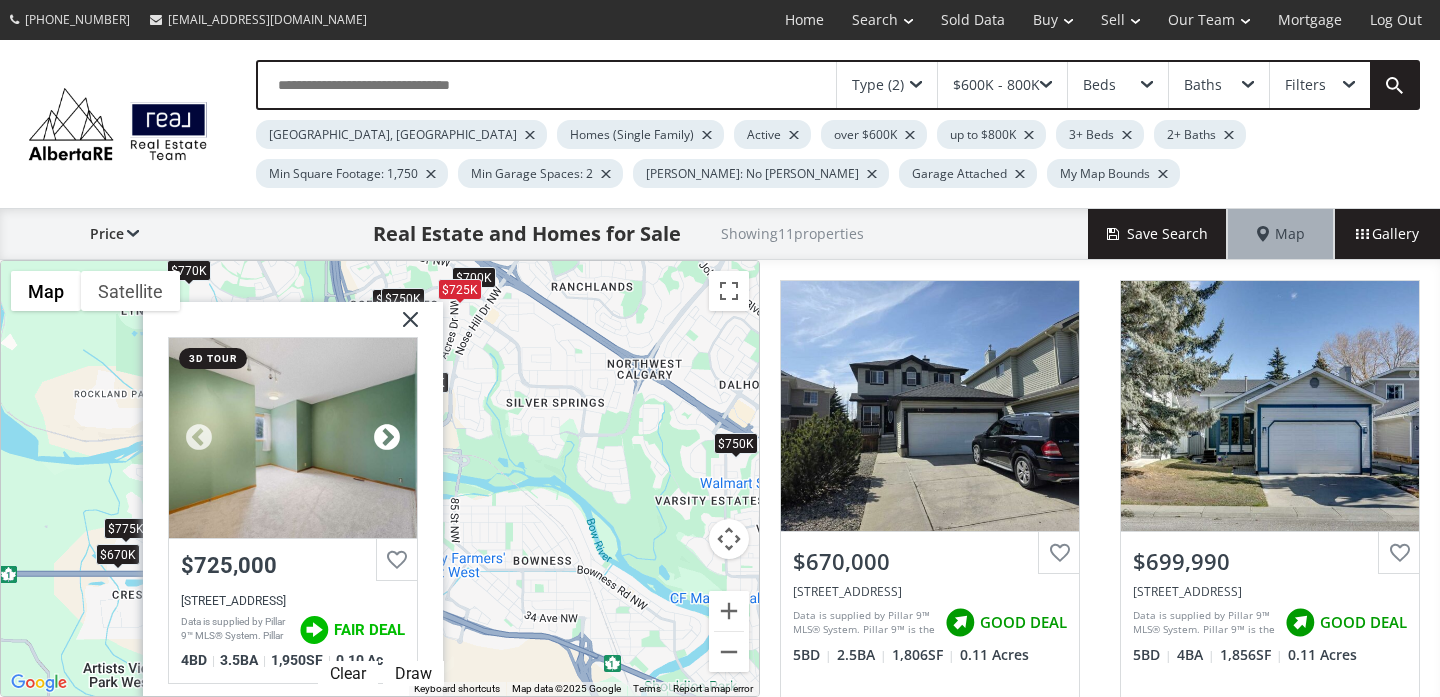 click at bounding box center [387, 438] 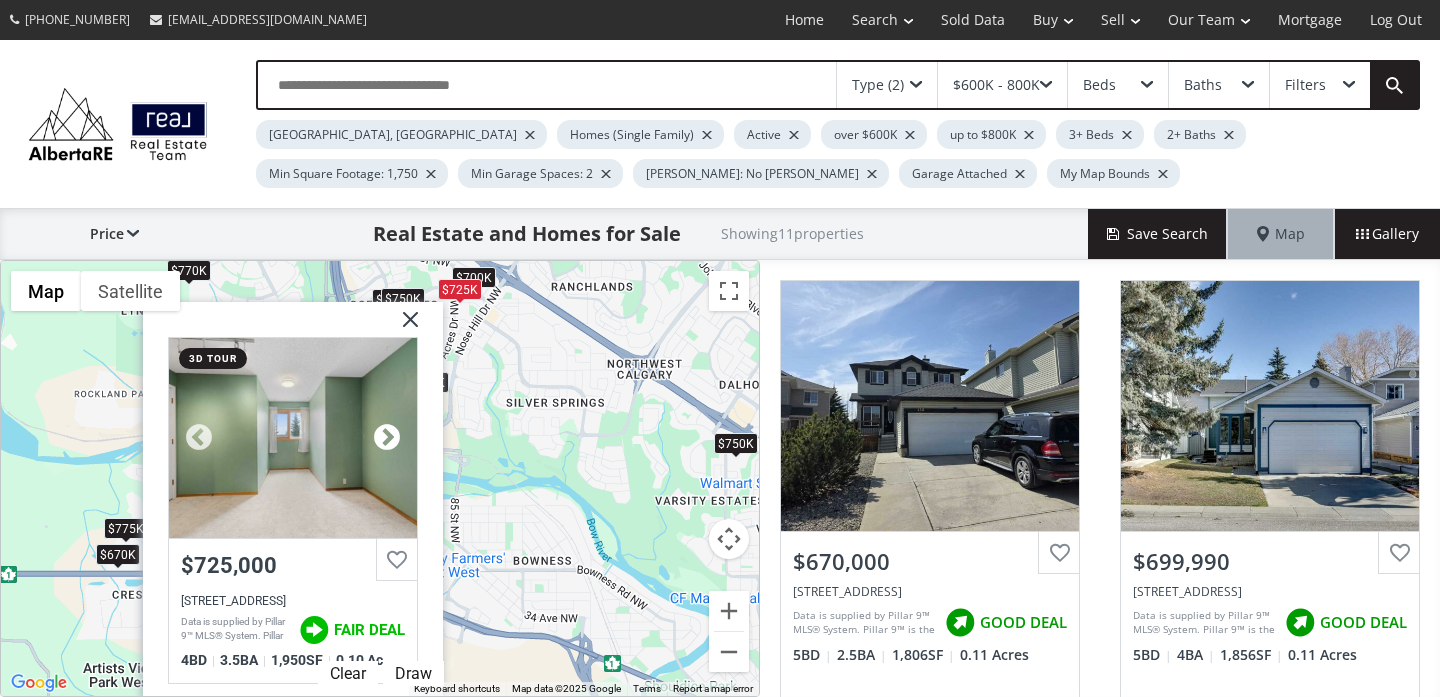 click at bounding box center (387, 438) 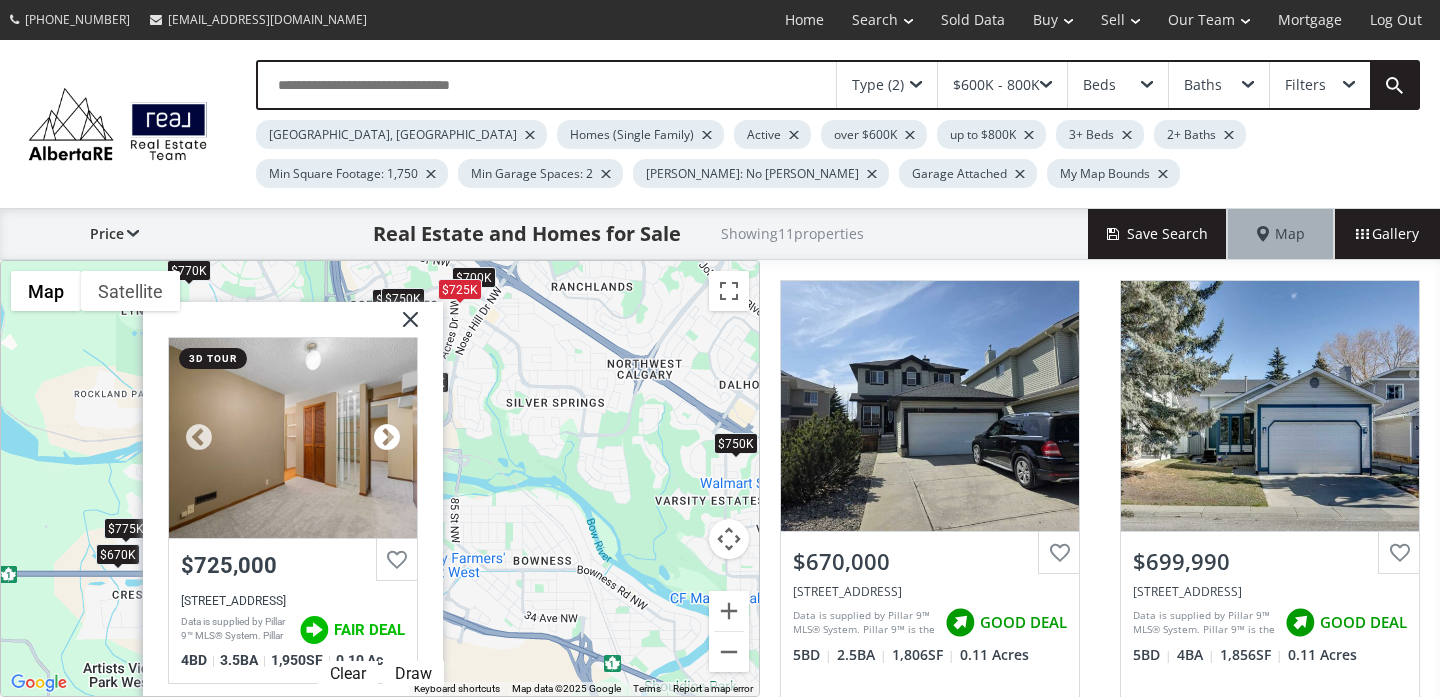 click at bounding box center (387, 438) 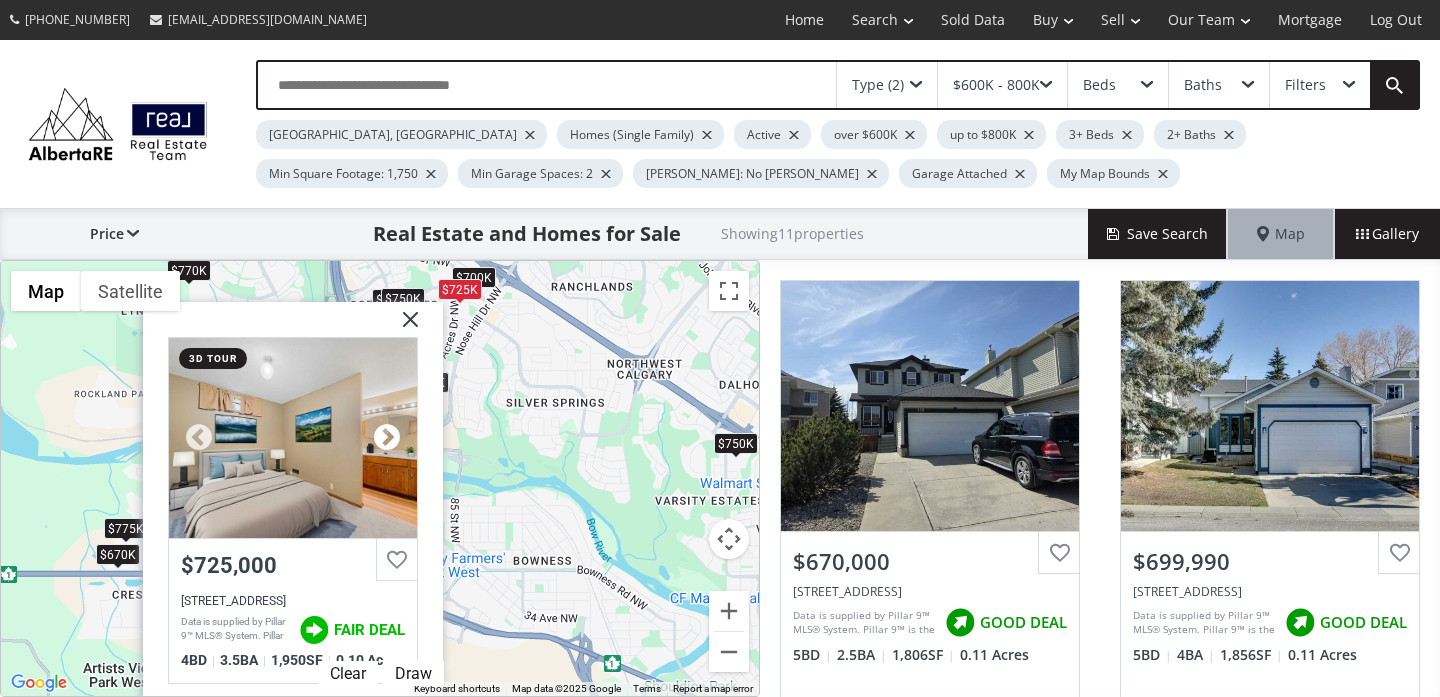 click at bounding box center [387, 438] 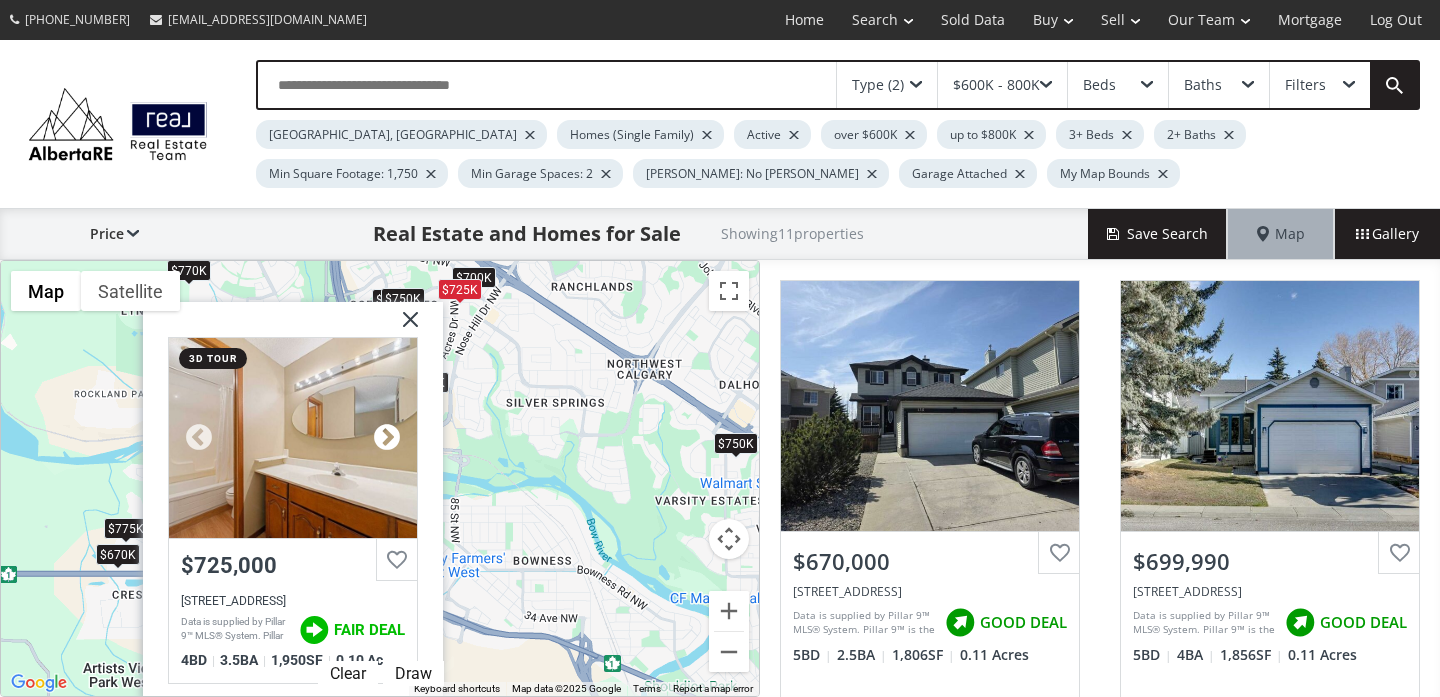 click at bounding box center [387, 438] 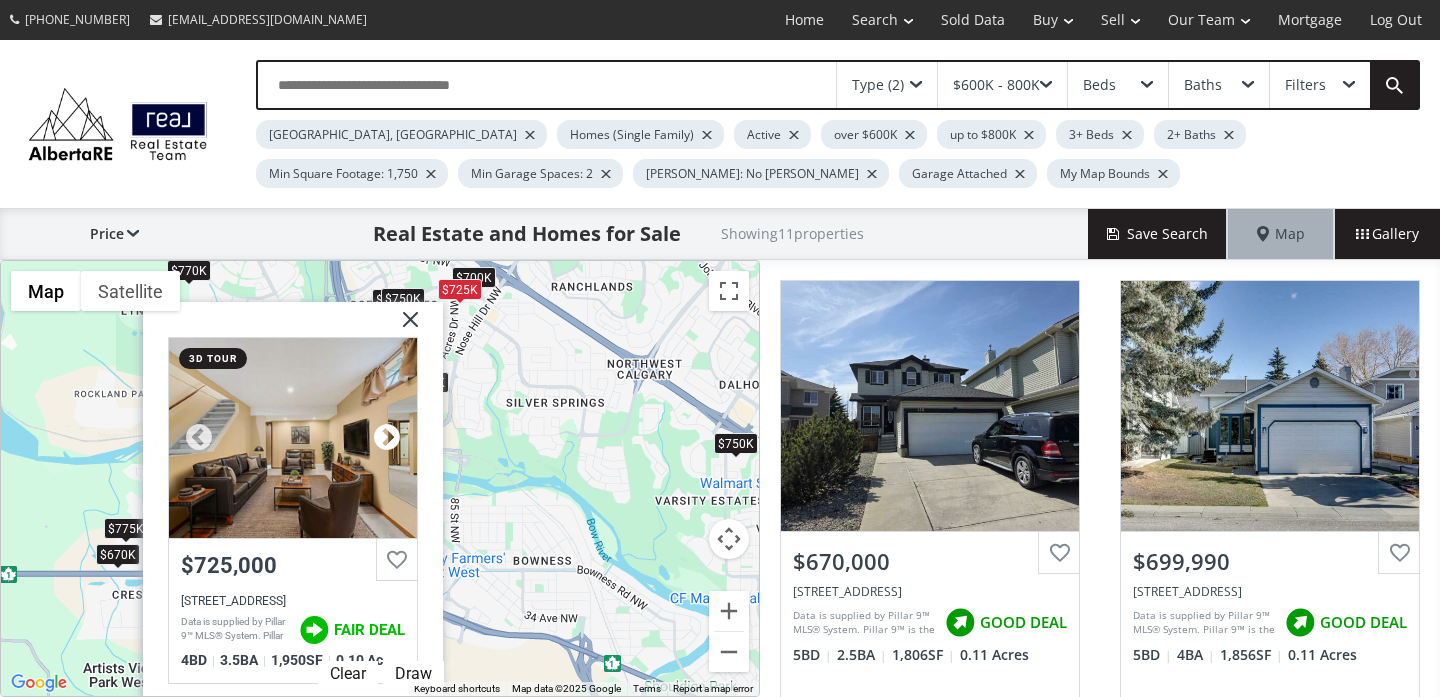 click at bounding box center (387, 438) 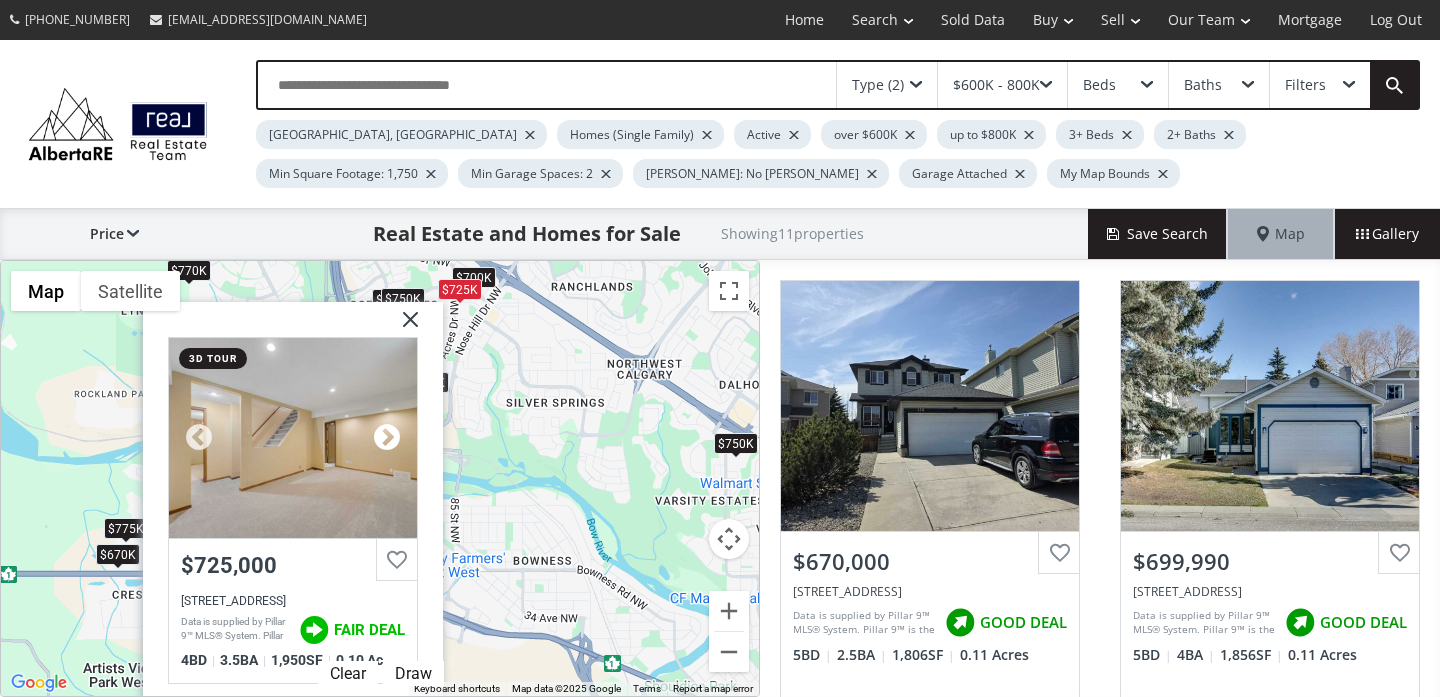 click at bounding box center [387, 438] 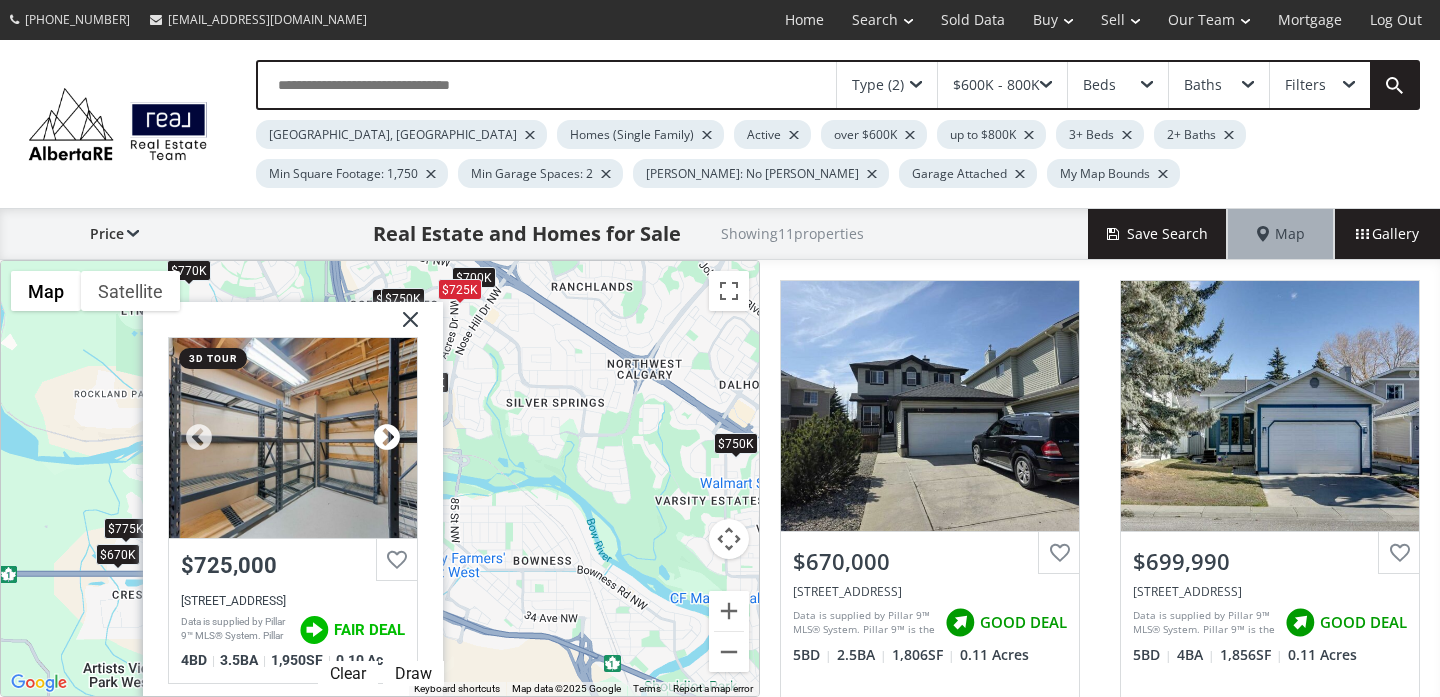 click at bounding box center [387, 438] 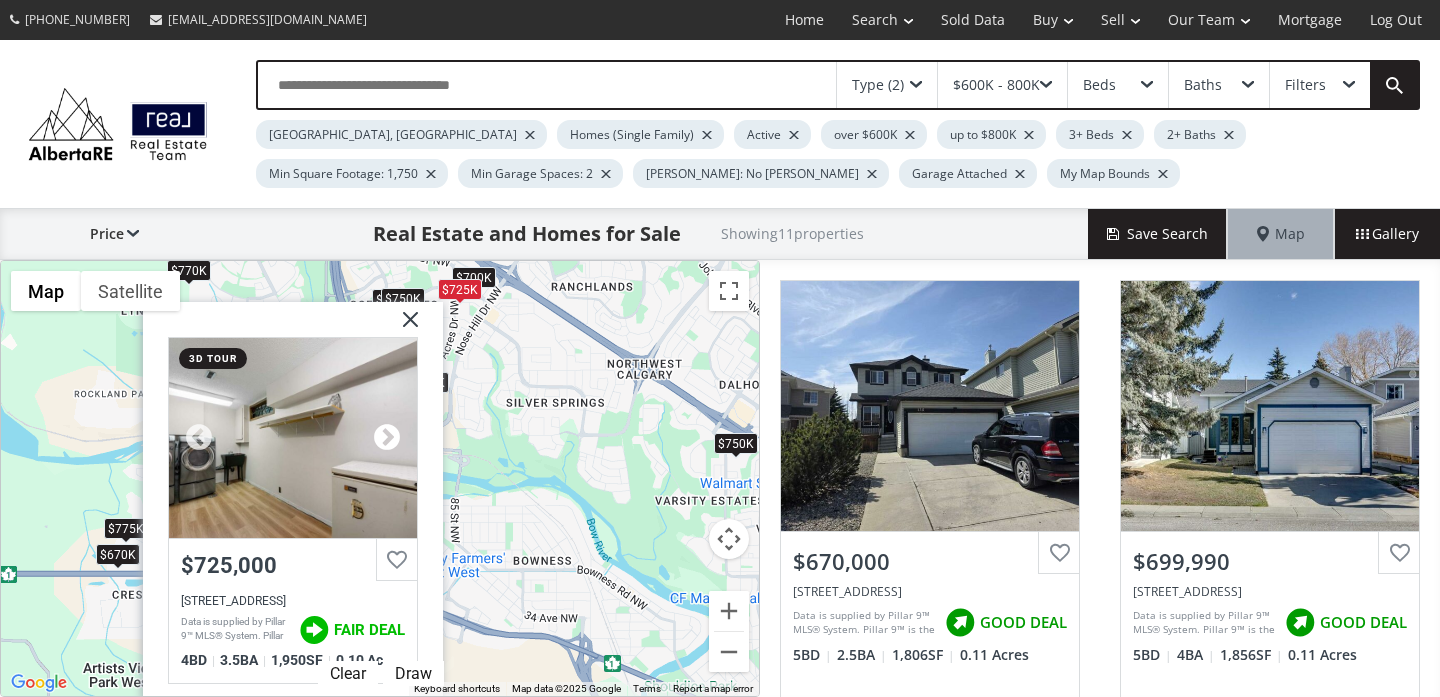 click at bounding box center (387, 438) 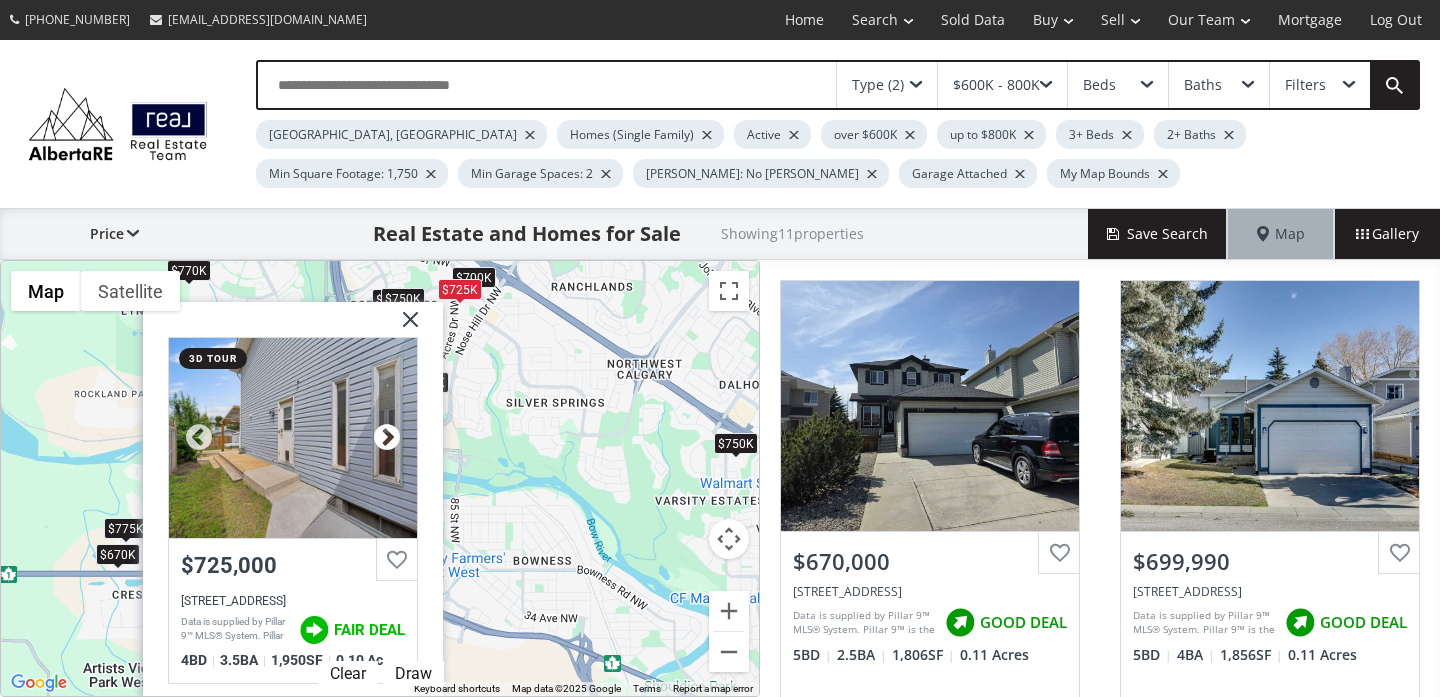 click at bounding box center [387, 438] 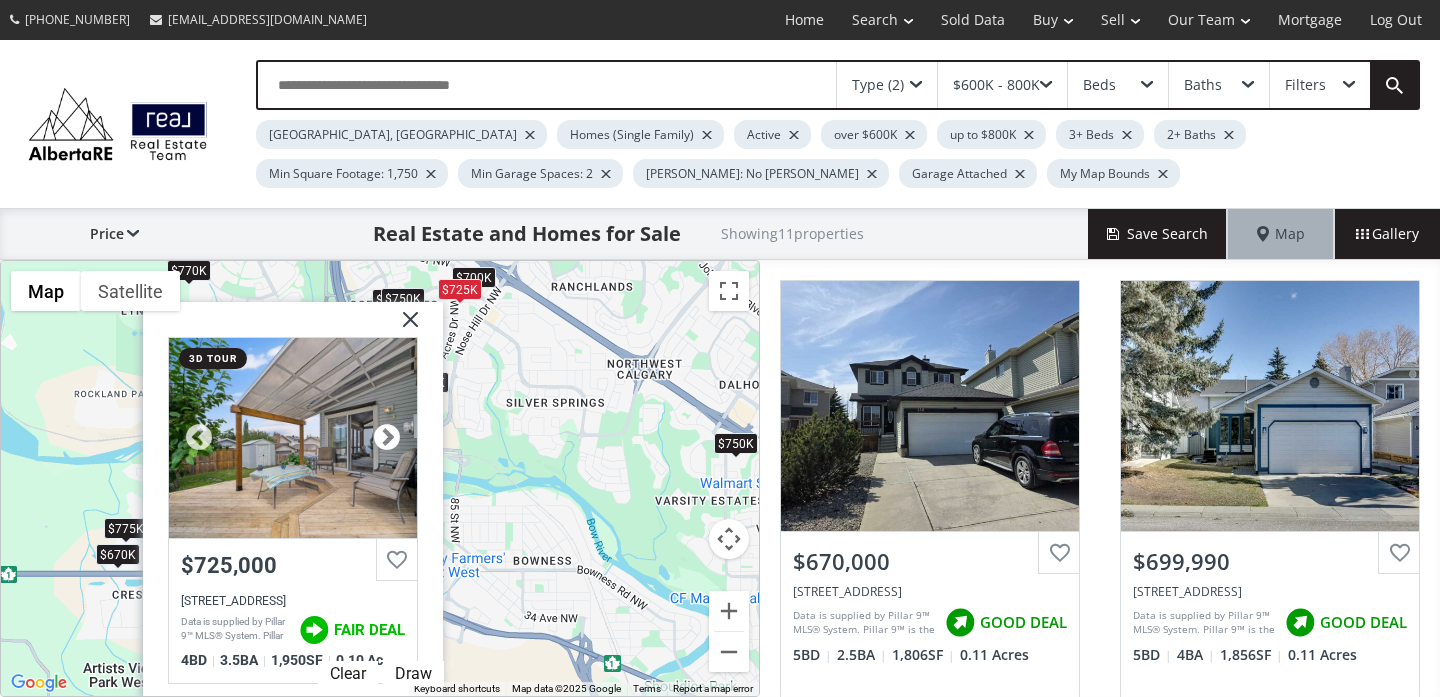 click at bounding box center [387, 438] 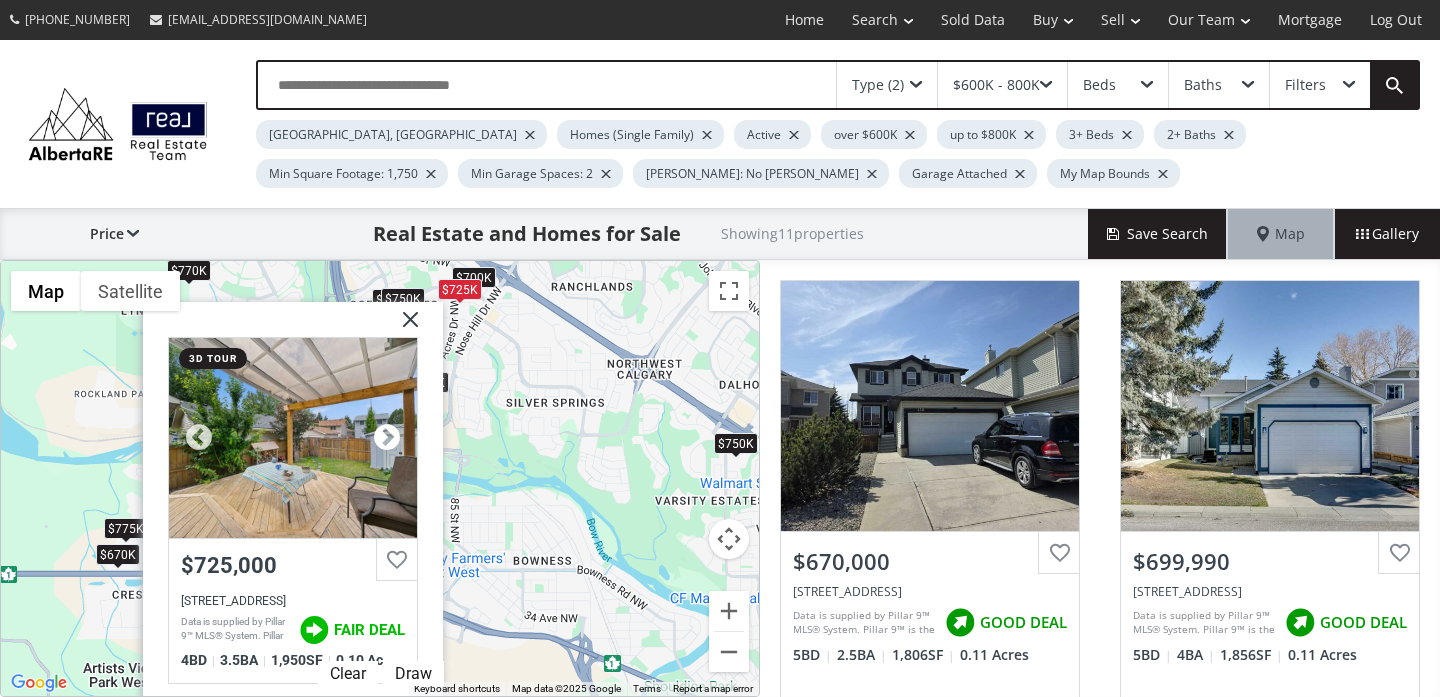 click at bounding box center (387, 438) 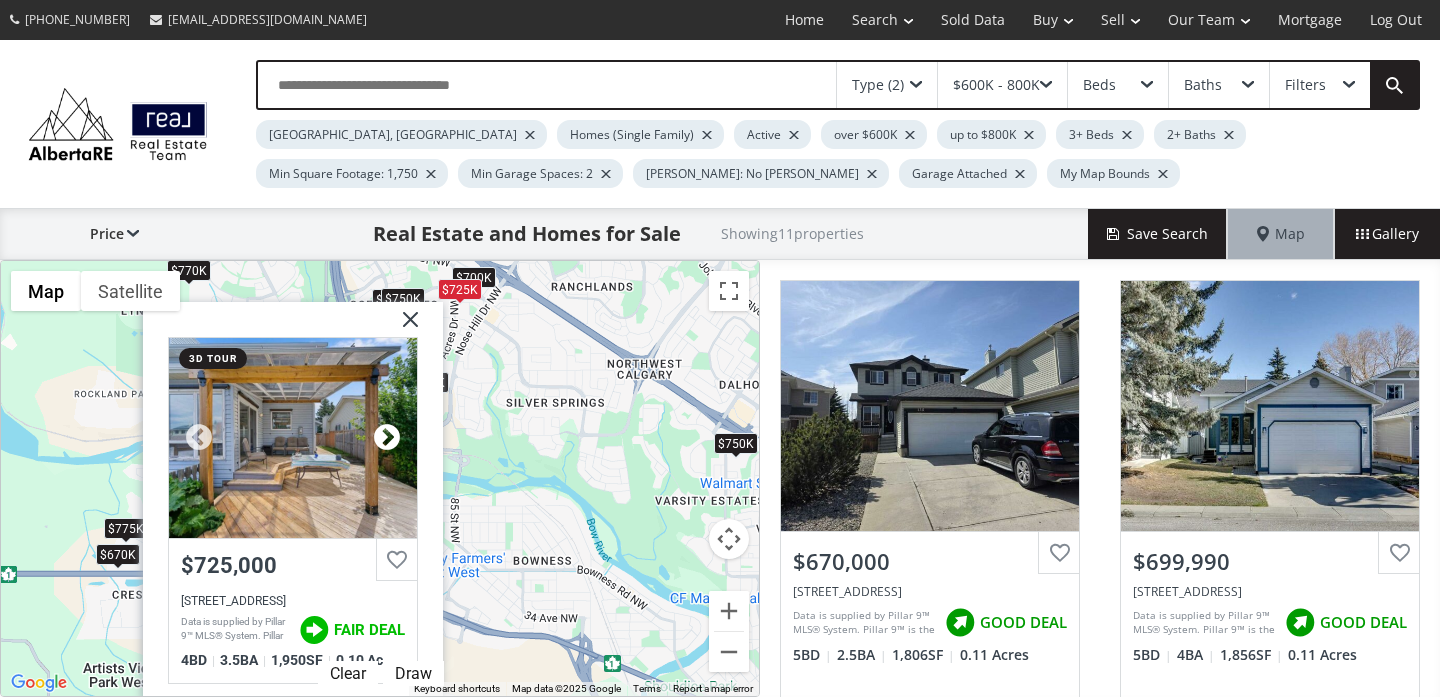 click at bounding box center [387, 438] 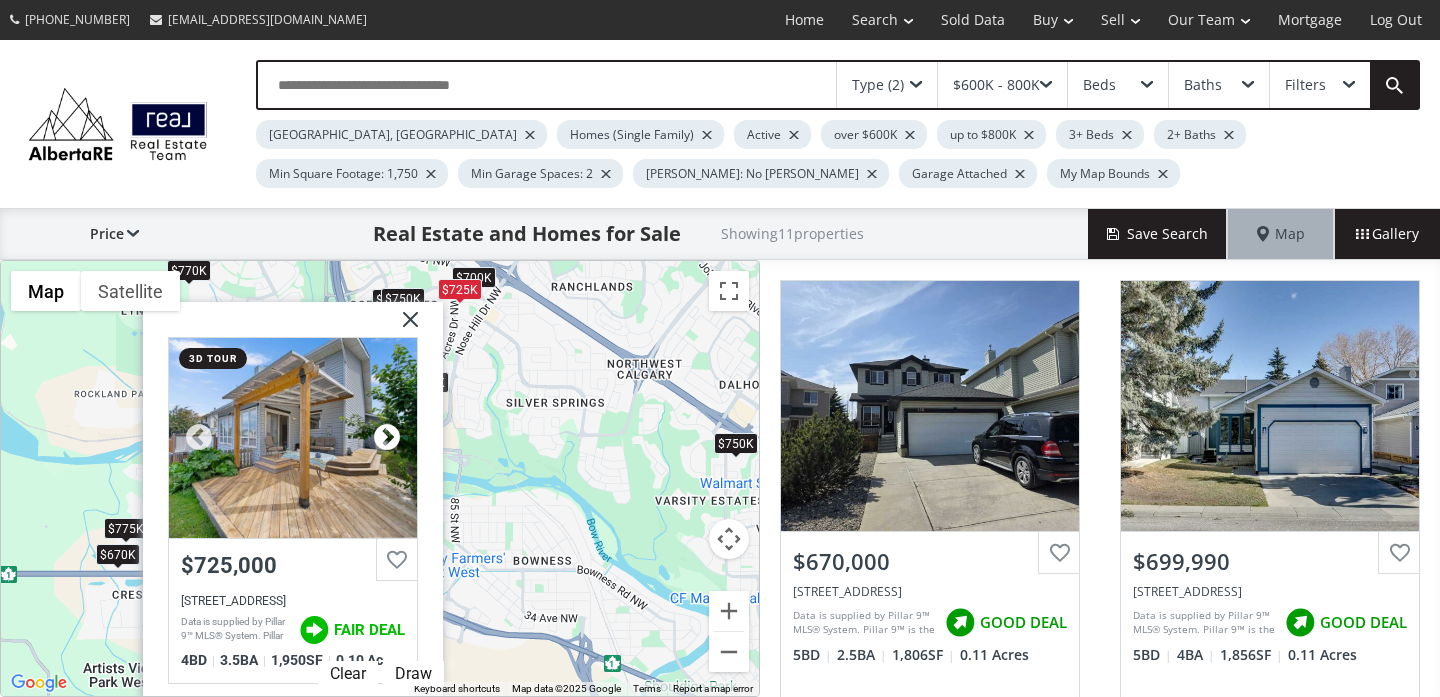 click at bounding box center [387, 438] 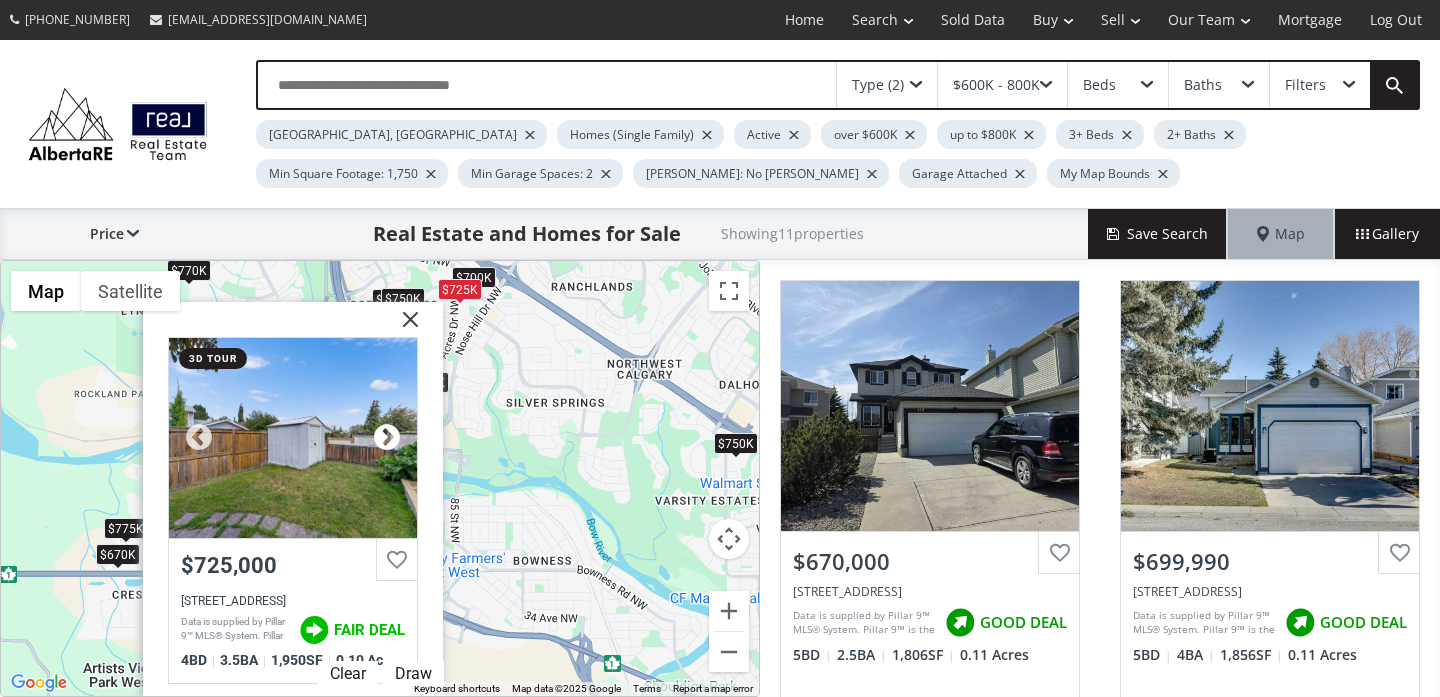 click at bounding box center (387, 438) 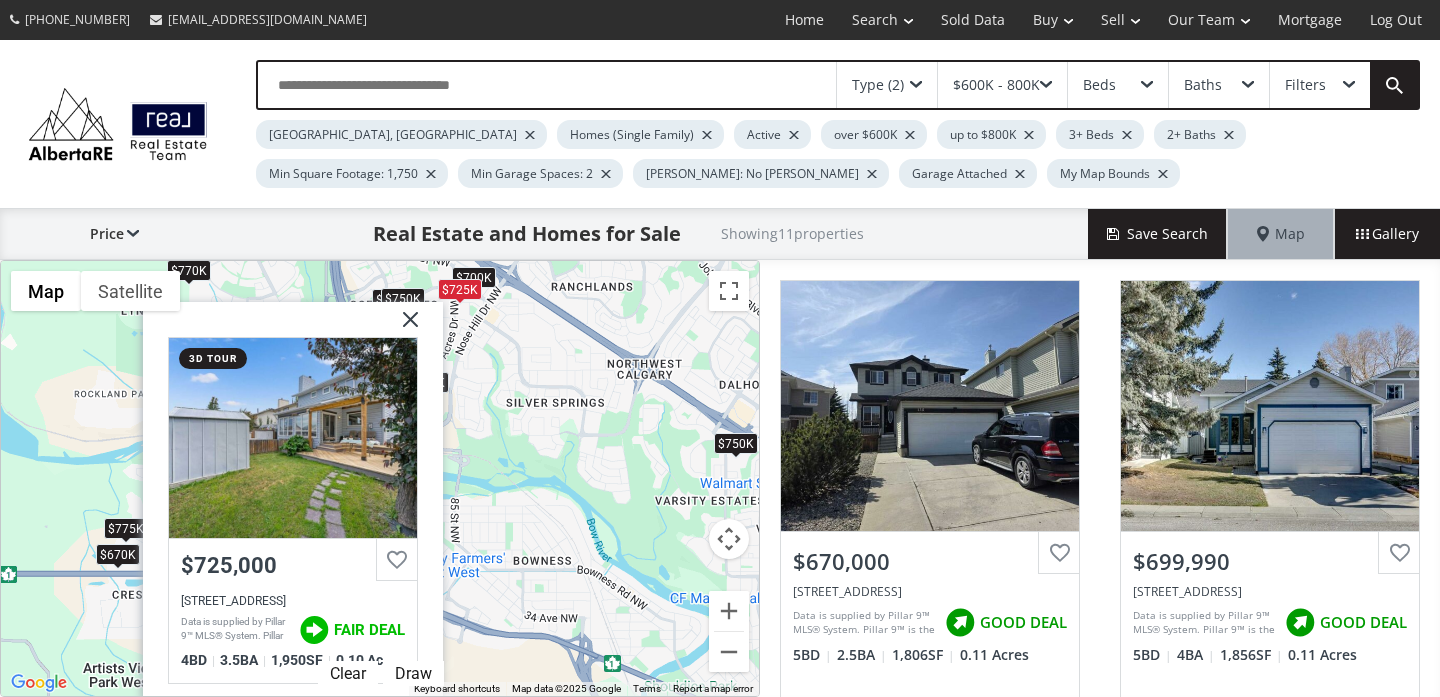 click at bounding box center (403, 327) 